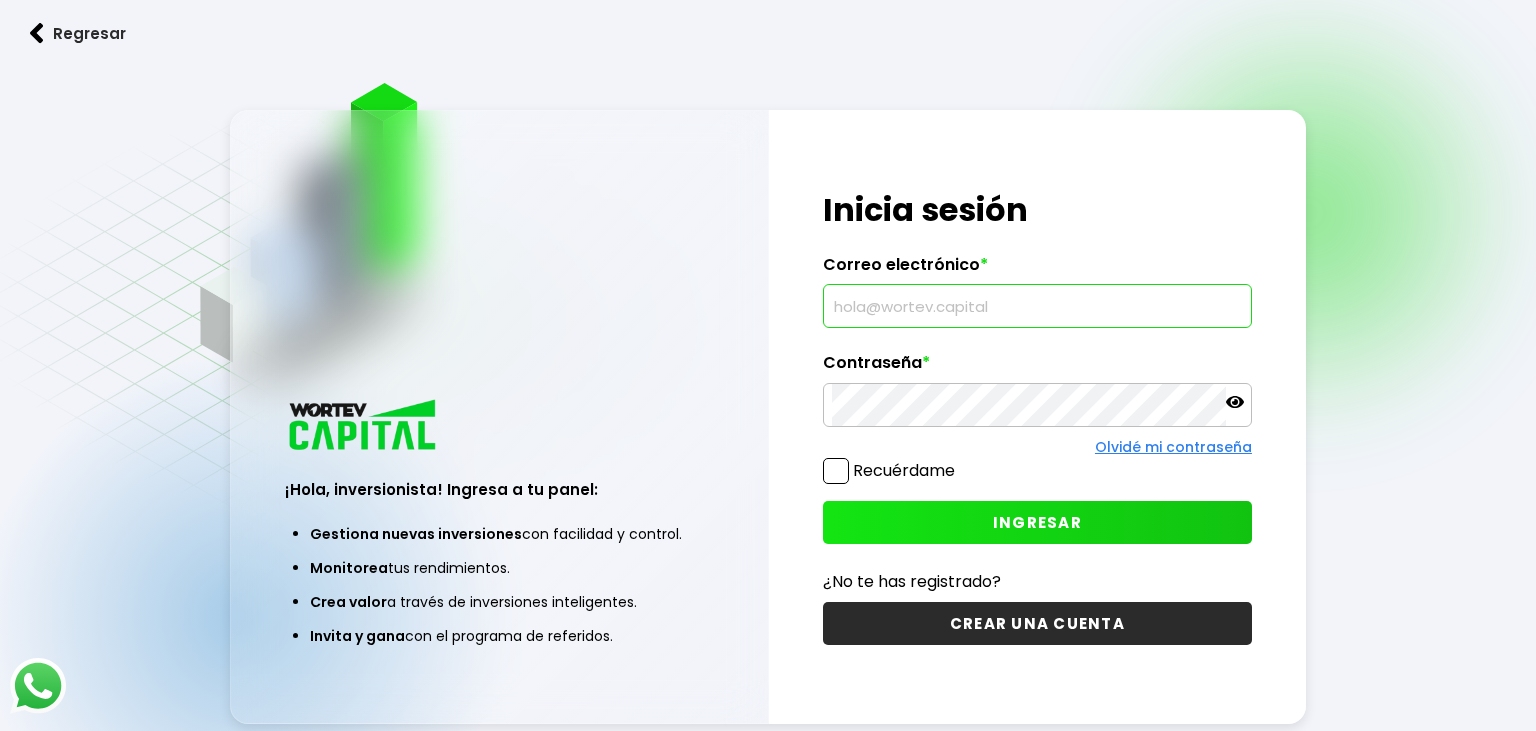 scroll, scrollTop: 0, scrollLeft: 0, axis: both 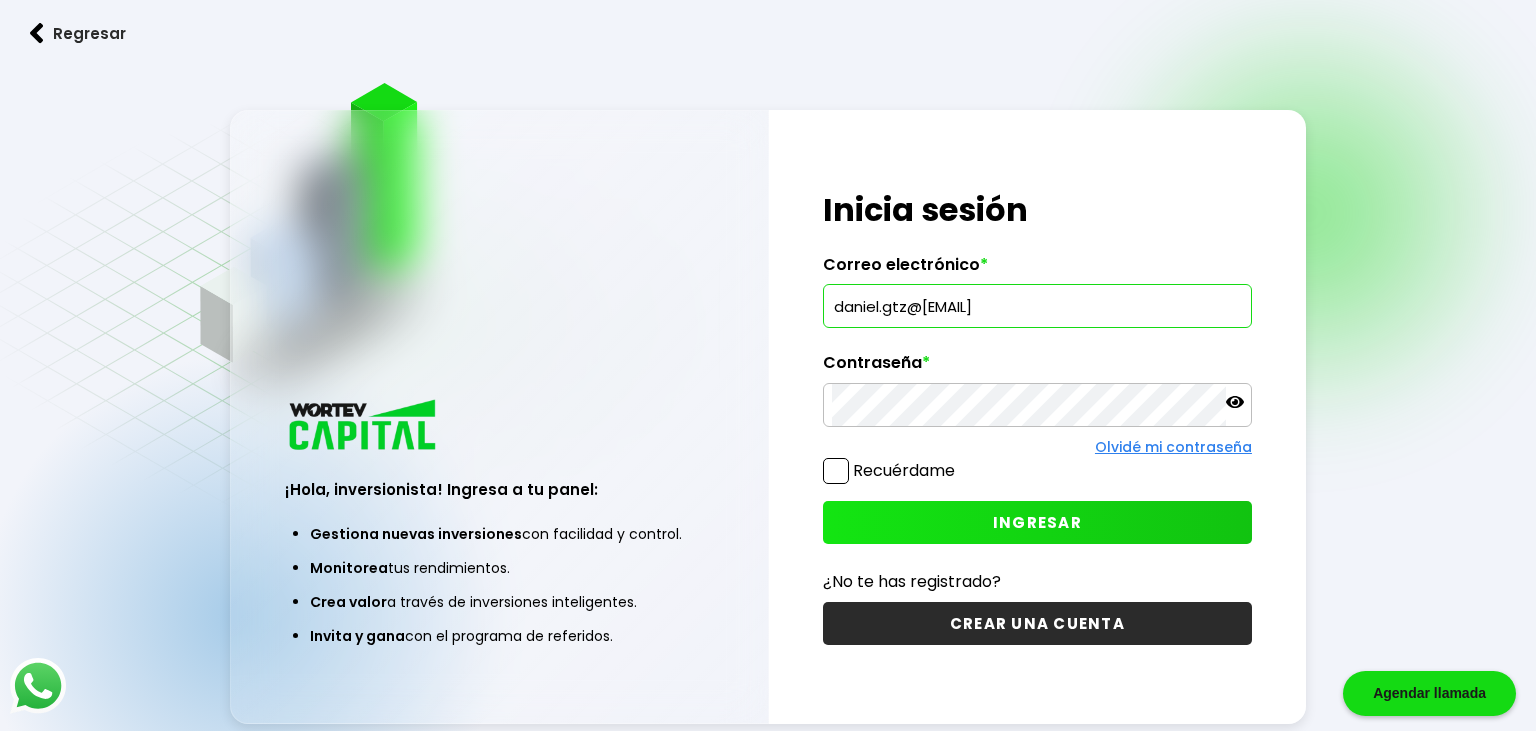 type on "daniel.gtz@[EMAIL]" 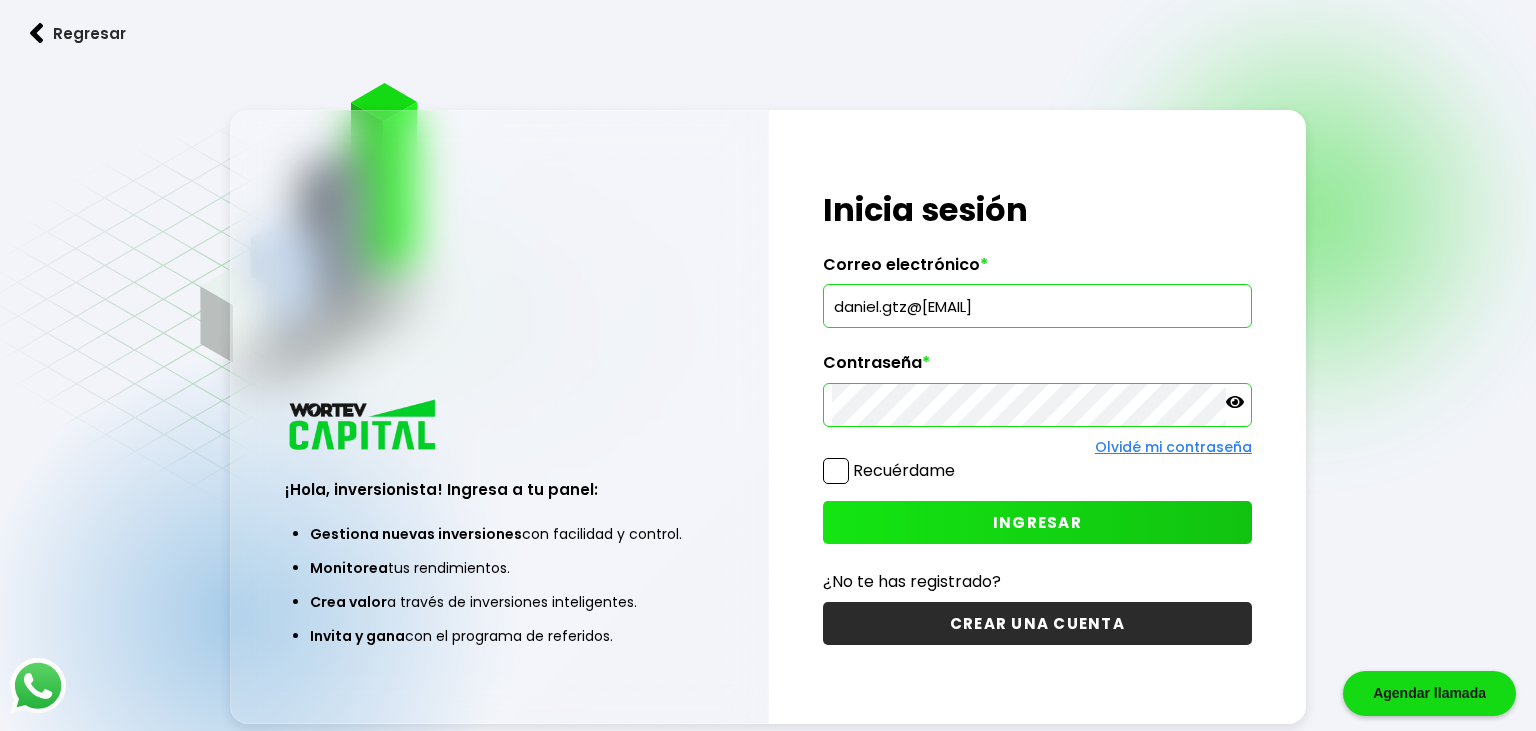 click on "INGRESAR" at bounding box center (1037, 522) 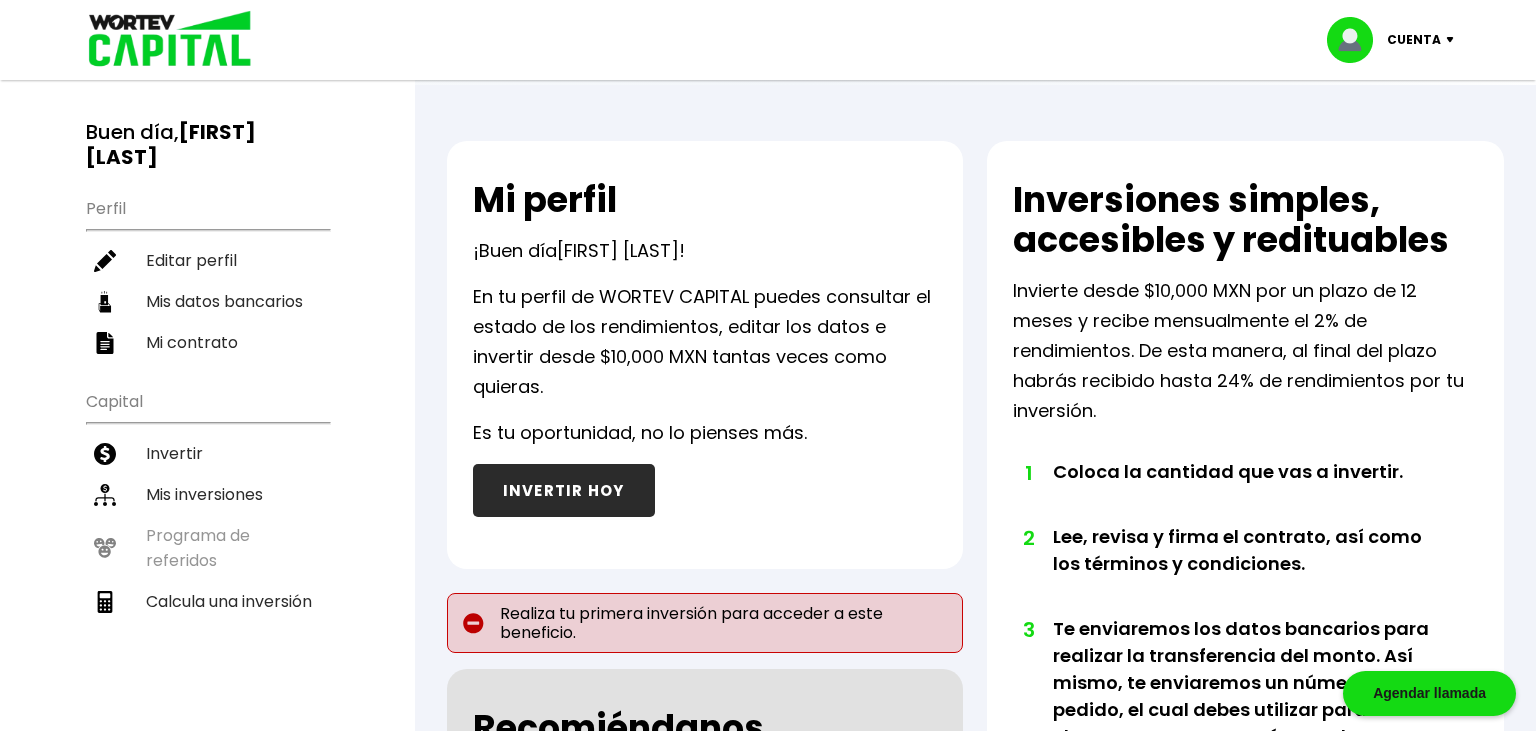 click on "INVERTIR HOY" at bounding box center (564, 490) 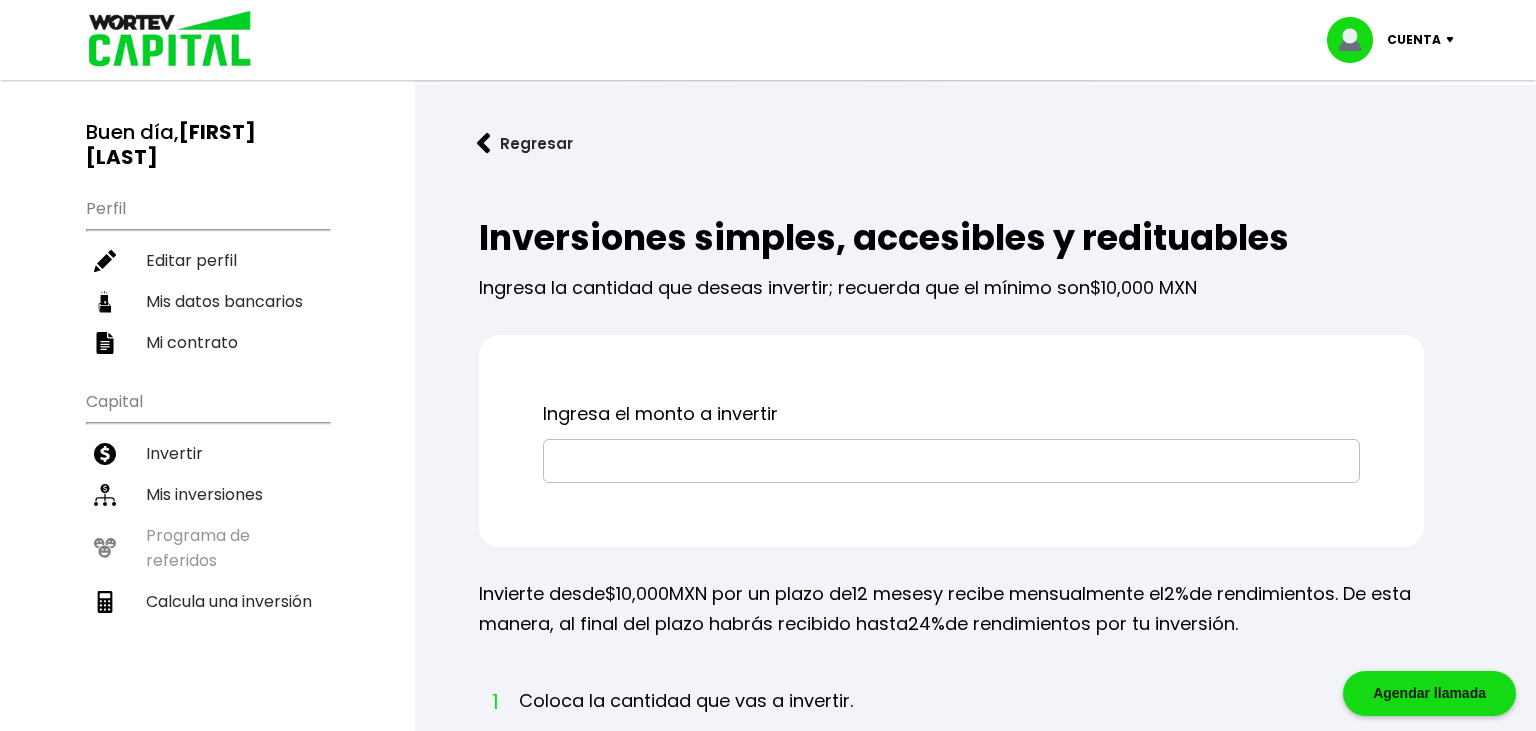 click at bounding box center [951, 461] 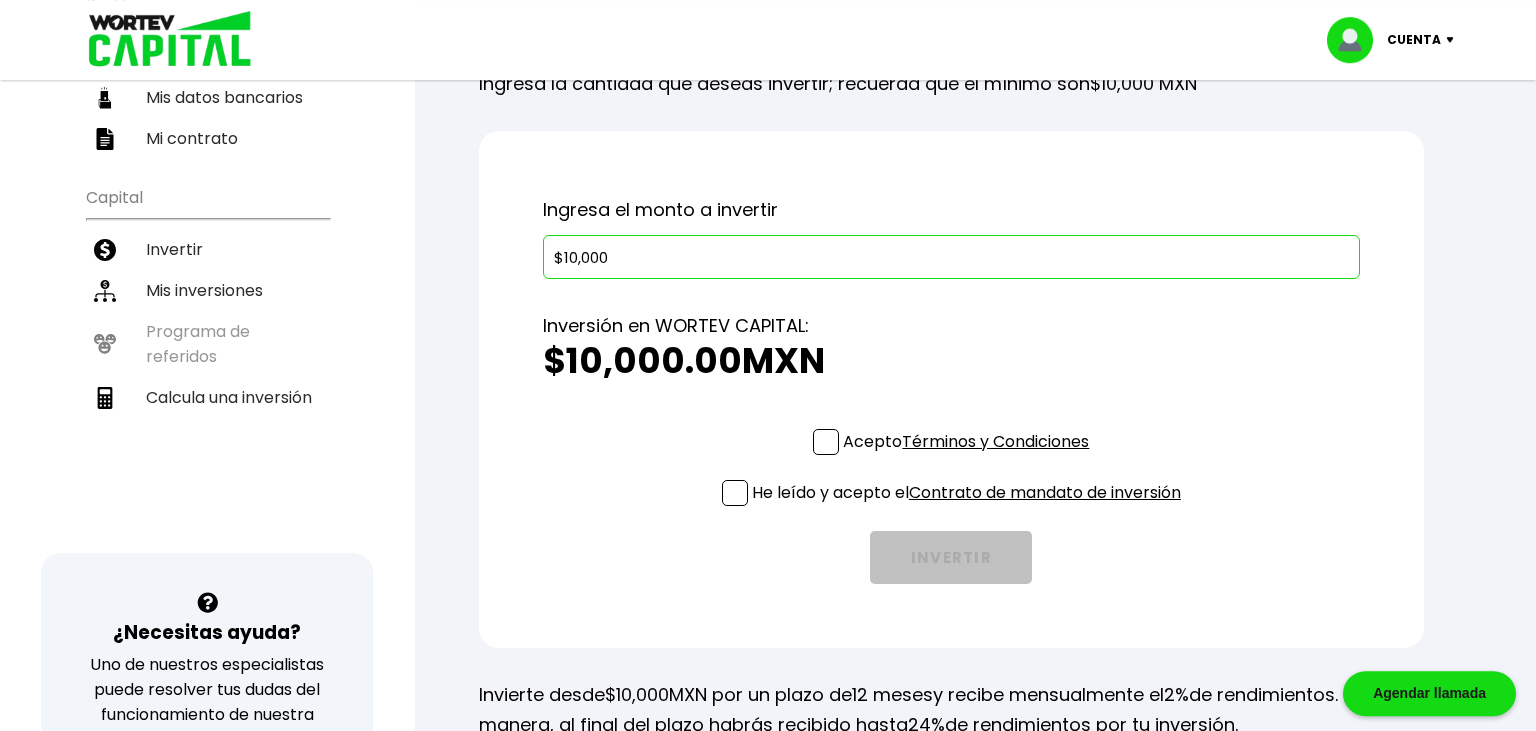 scroll, scrollTop: 312, scrollLeft: 0, axis: vertical 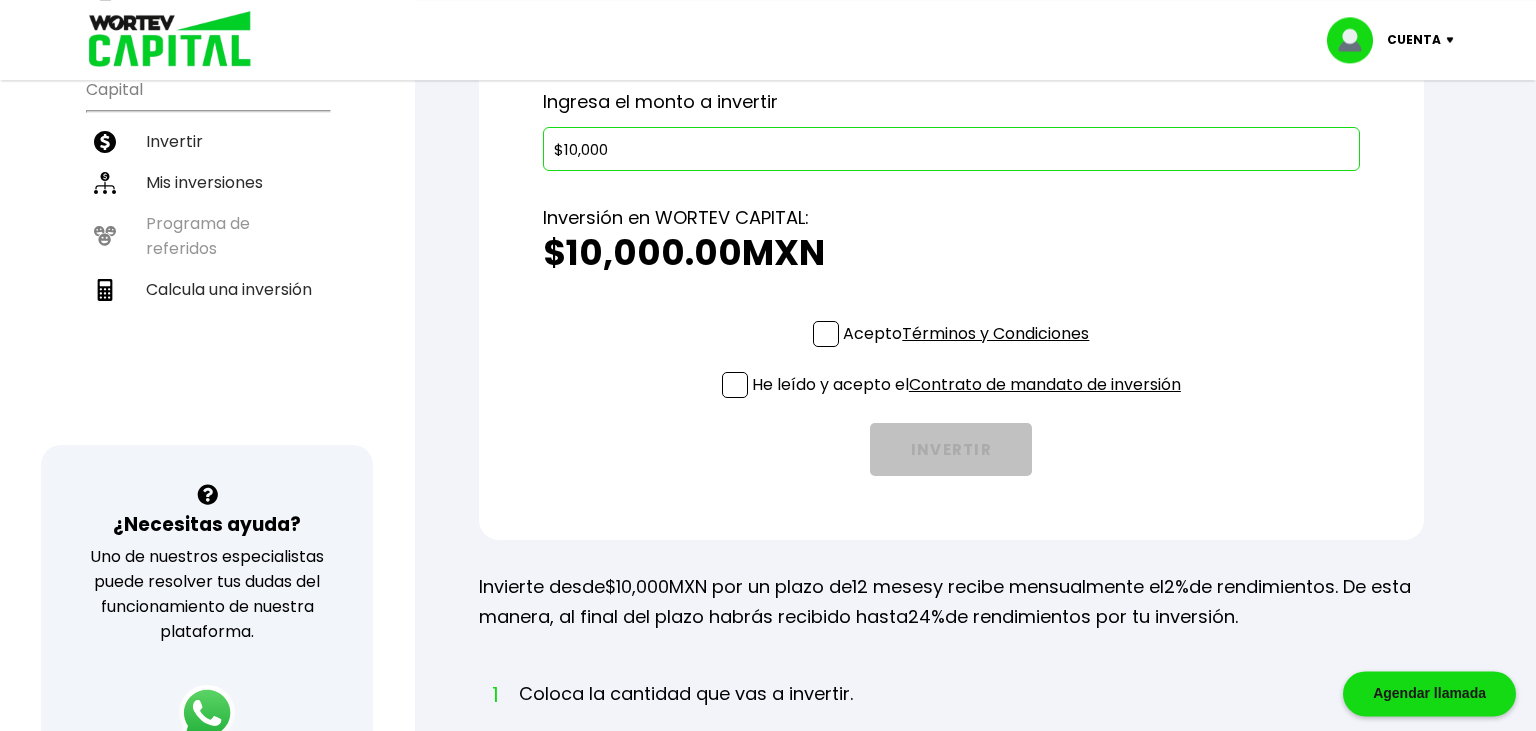type on "$10,000" 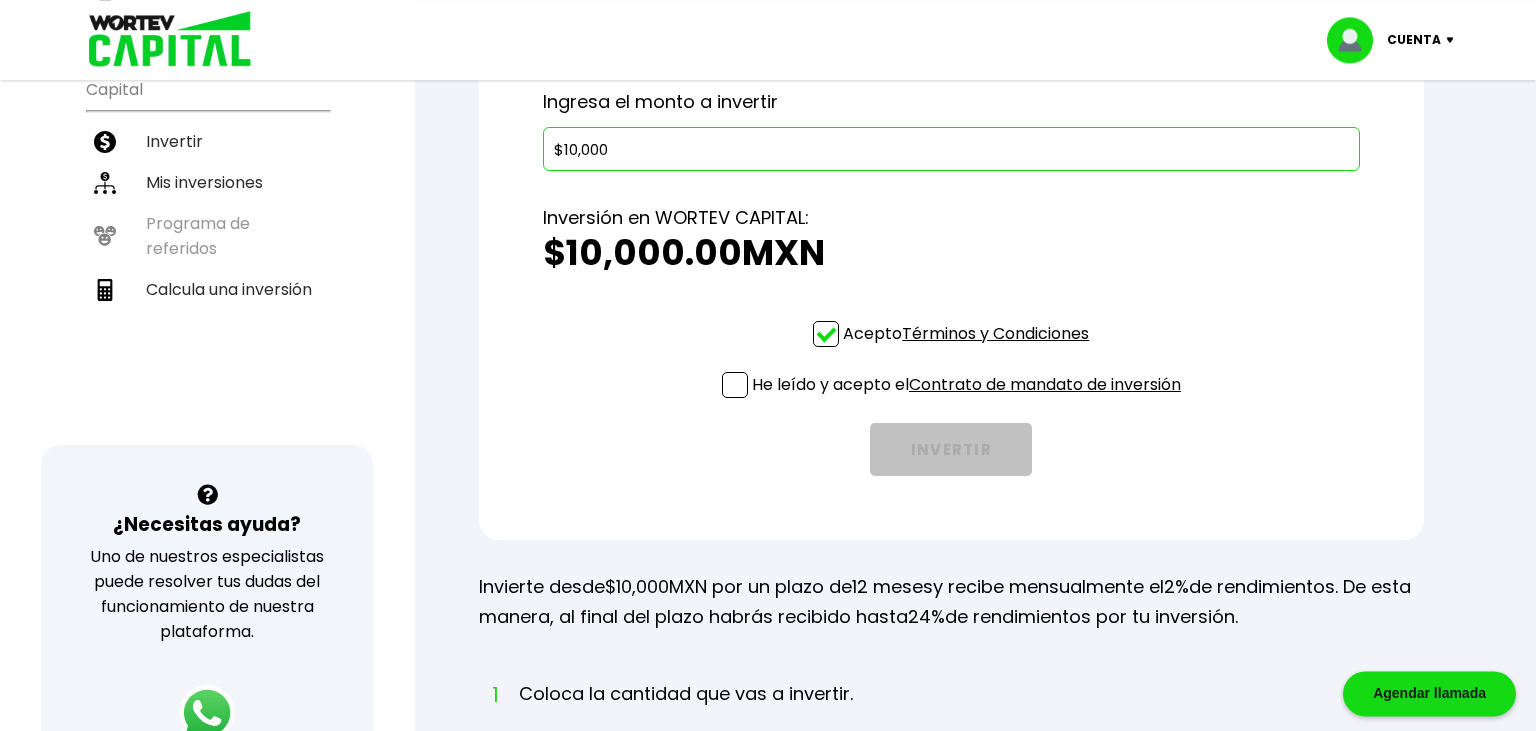 click at bounding box center [735, 385] 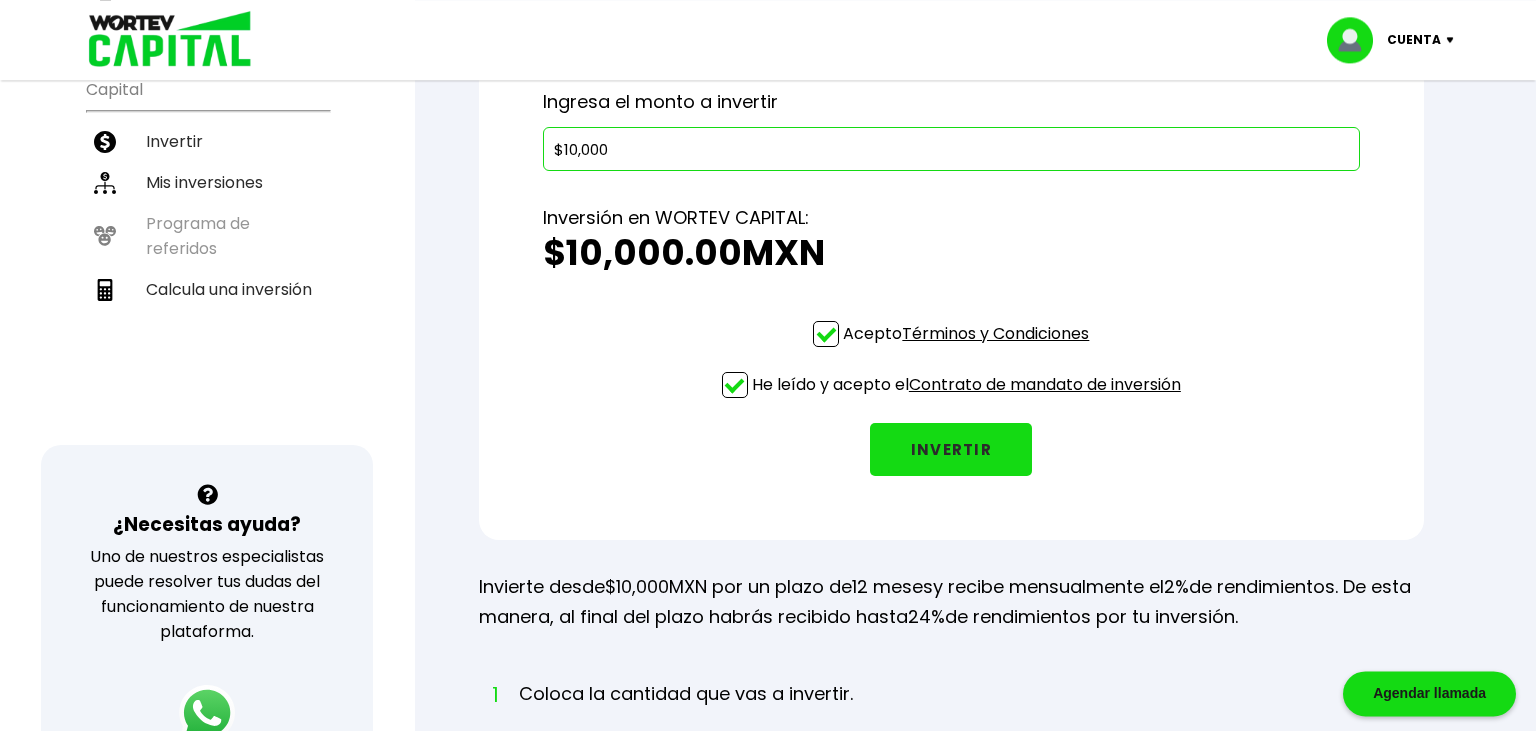click on "INVERTIR" at bounding box center [951, 449] 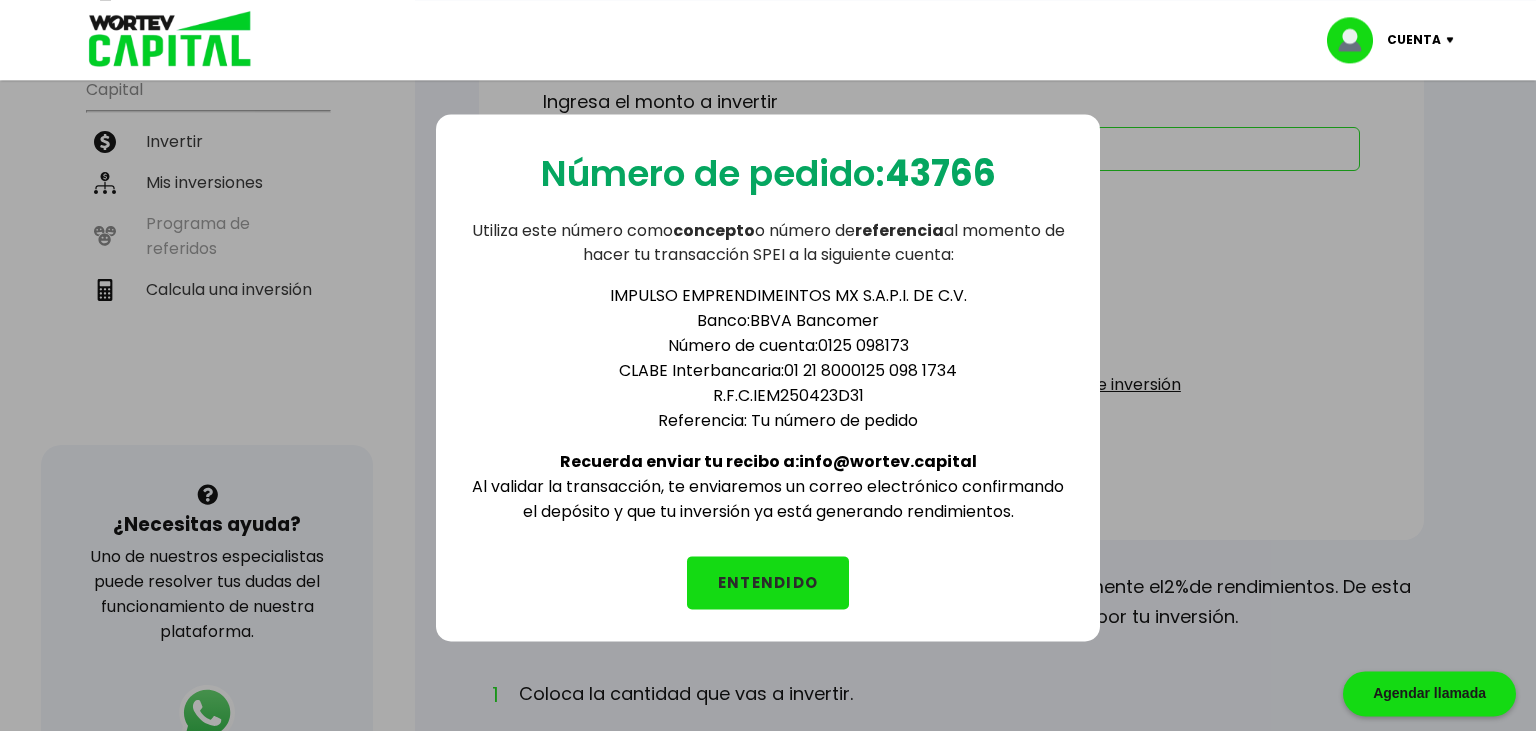 click on "ENTENDIDO" at bounding box center [768, 582] 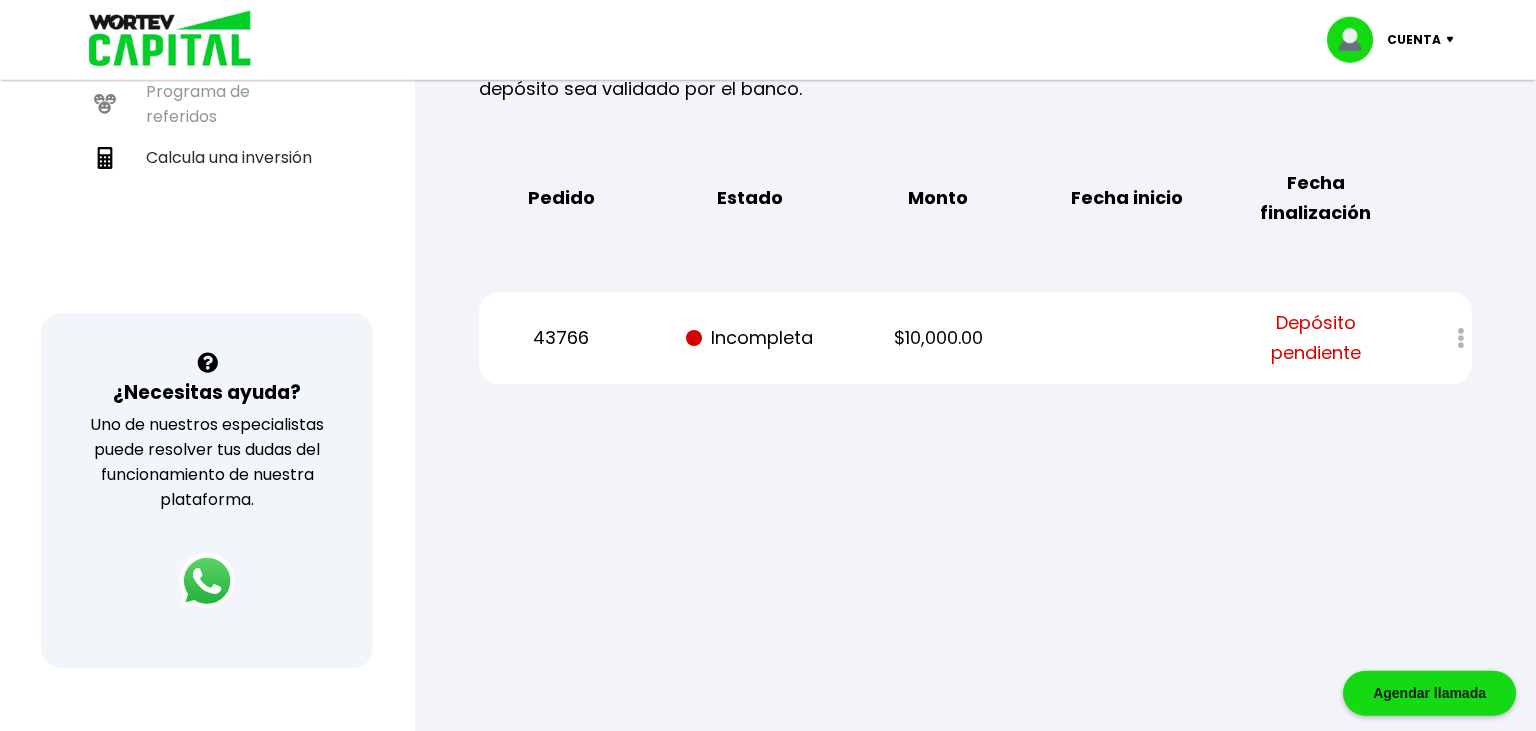 scroll, scrollTop: 446, scrollLeft: 0, axis: vertical 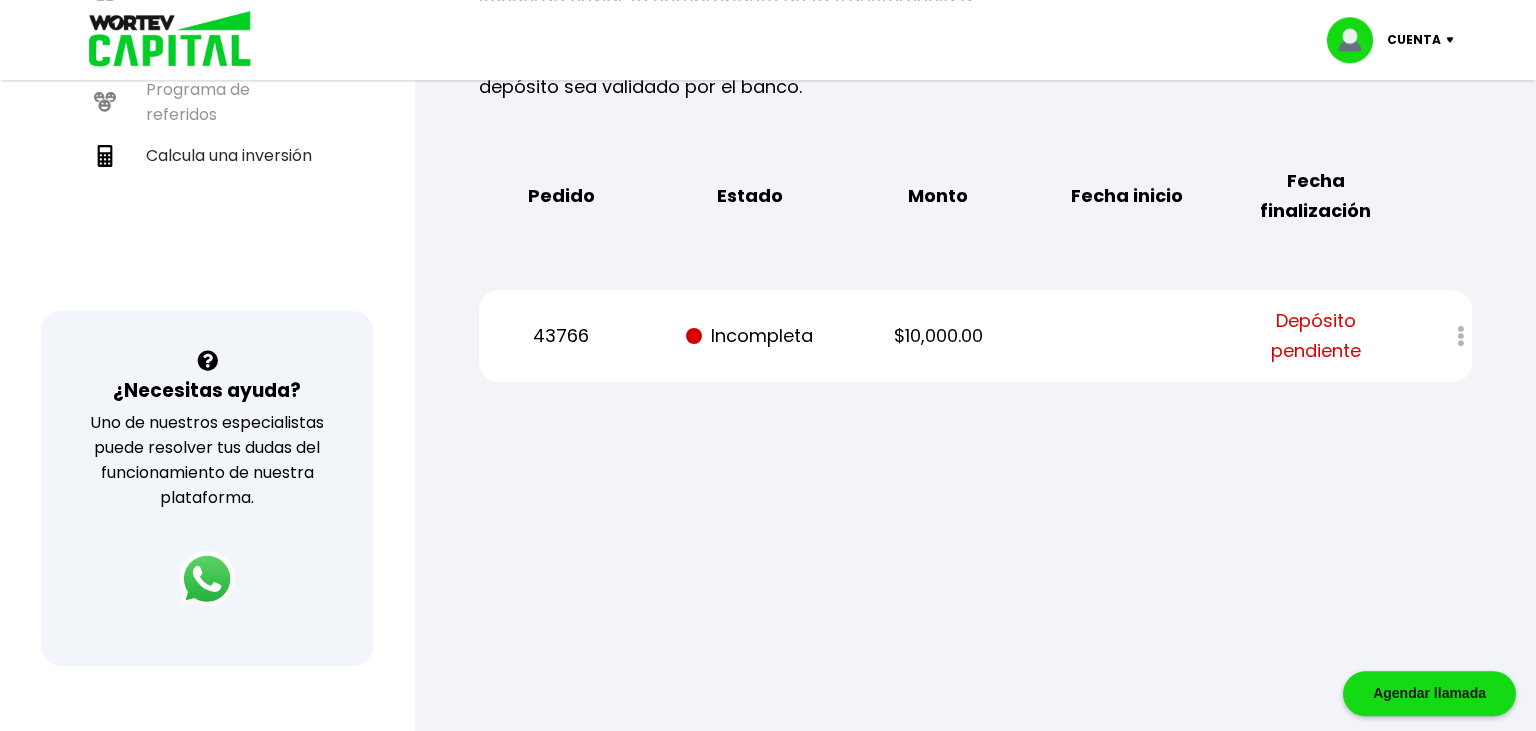 click at bounding box center (1447, 336) 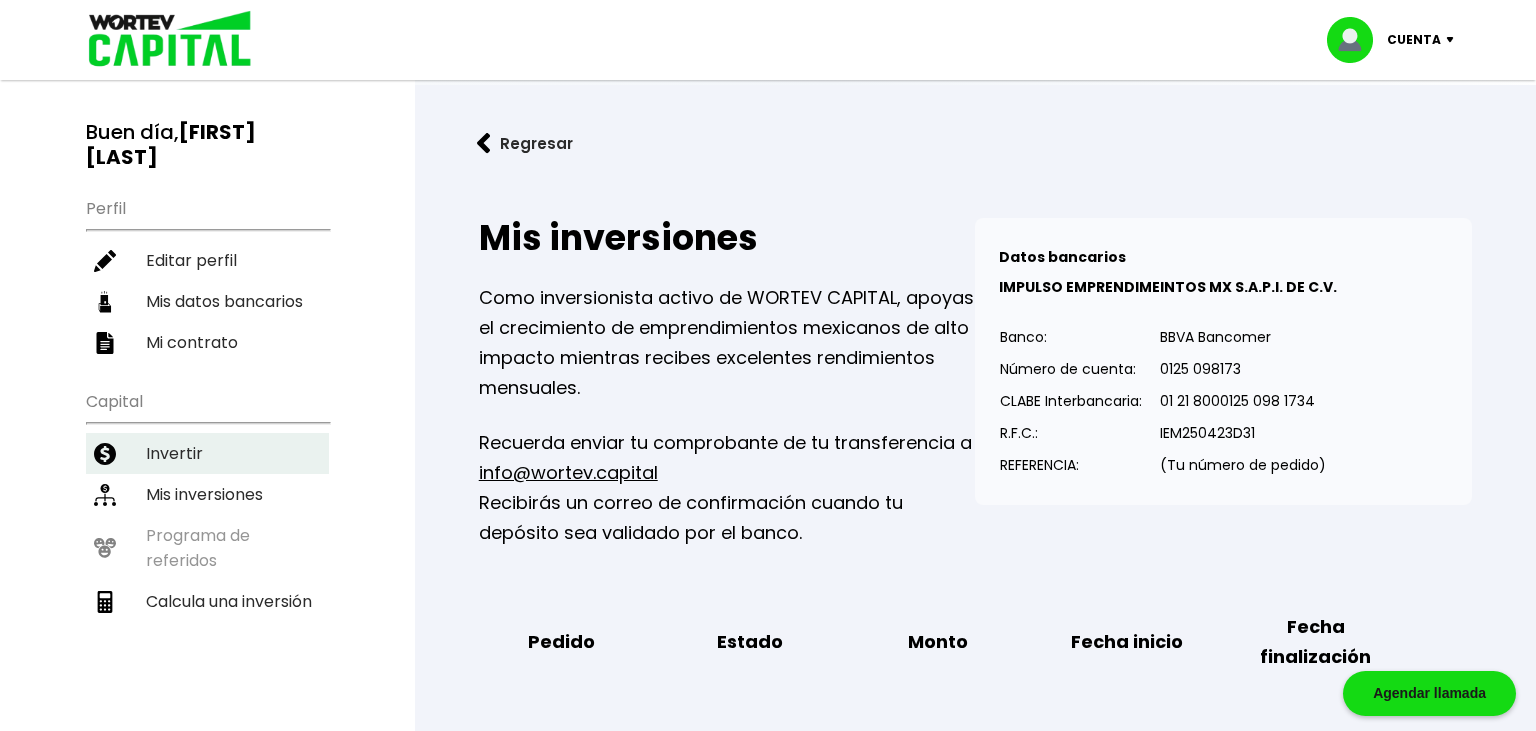 click on "Invertir" at bounding box center (207, 453) 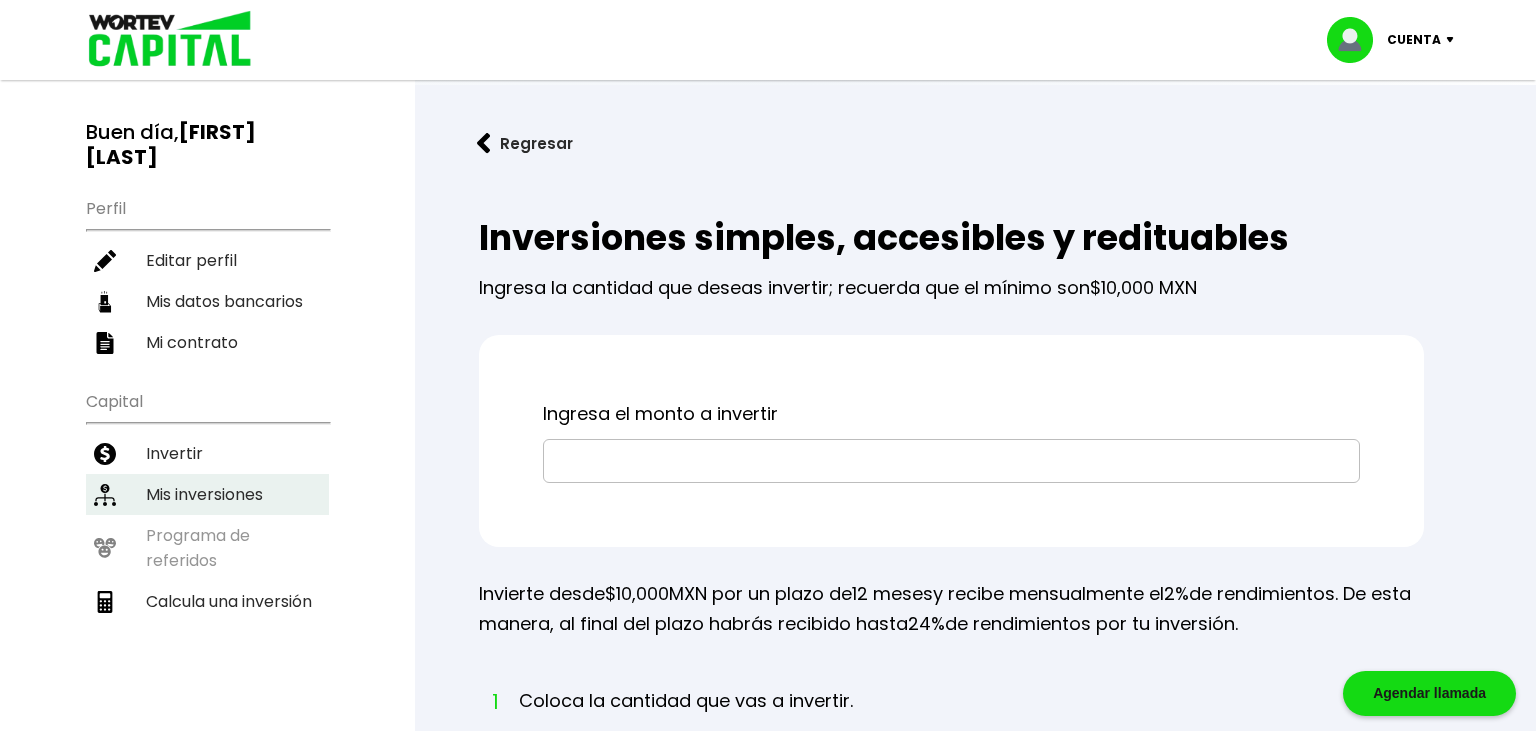 click on "Mis inversiones" at bounding box center (207, 494) 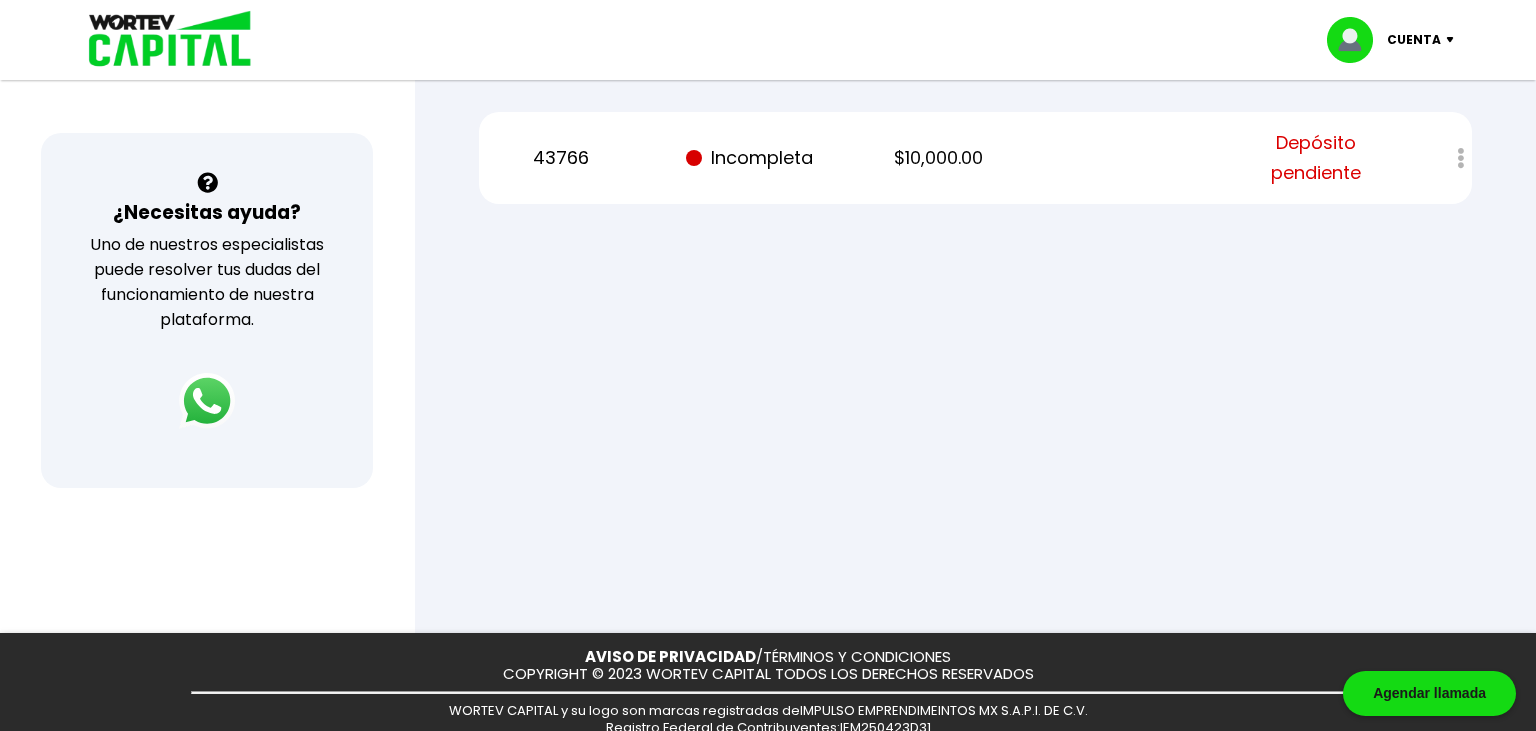 scroll, scrollTop: 0, scrollLeft: 0, axis: both 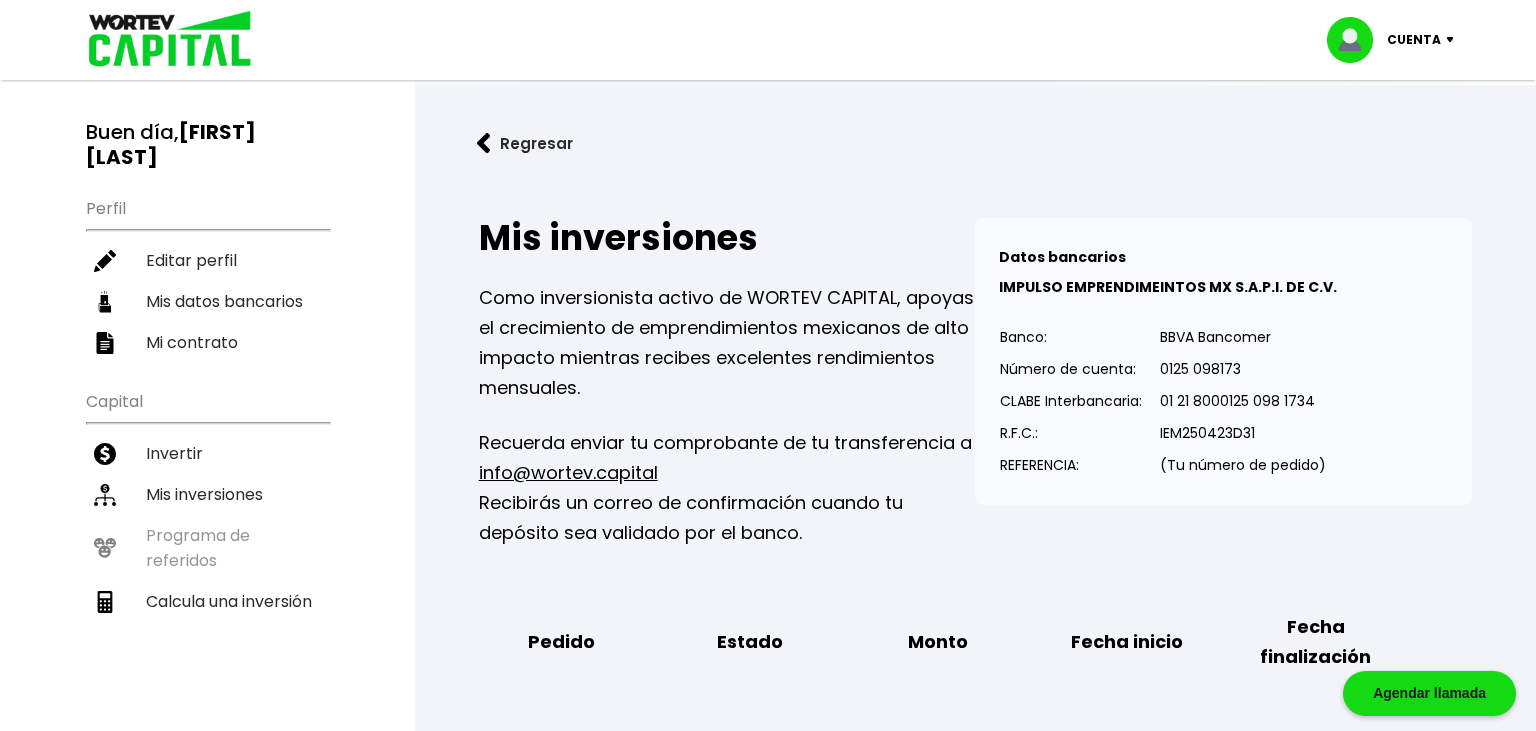 click at bounding box center [163, 40] 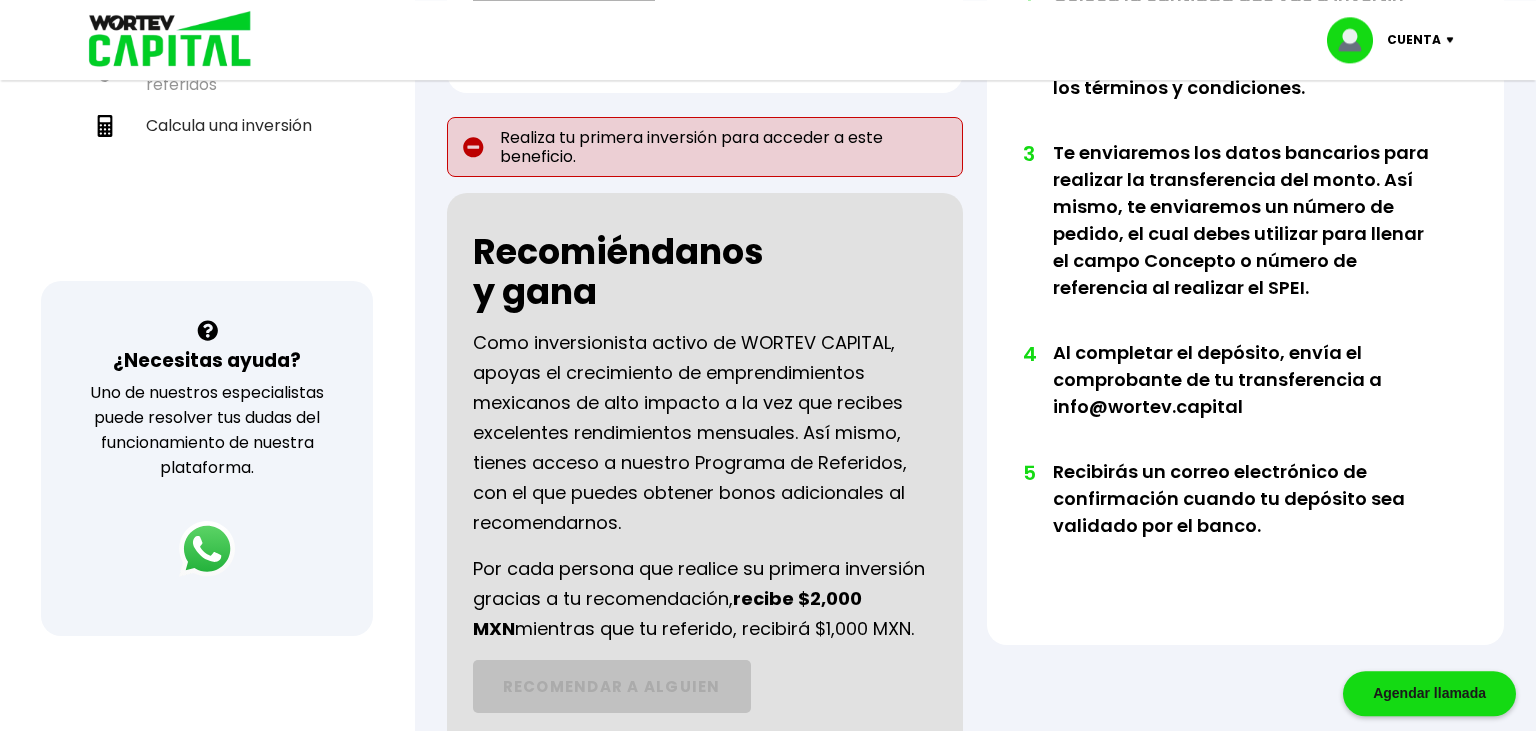 scroll, scrollTop: 0, scrollLeft: 0, axis: both 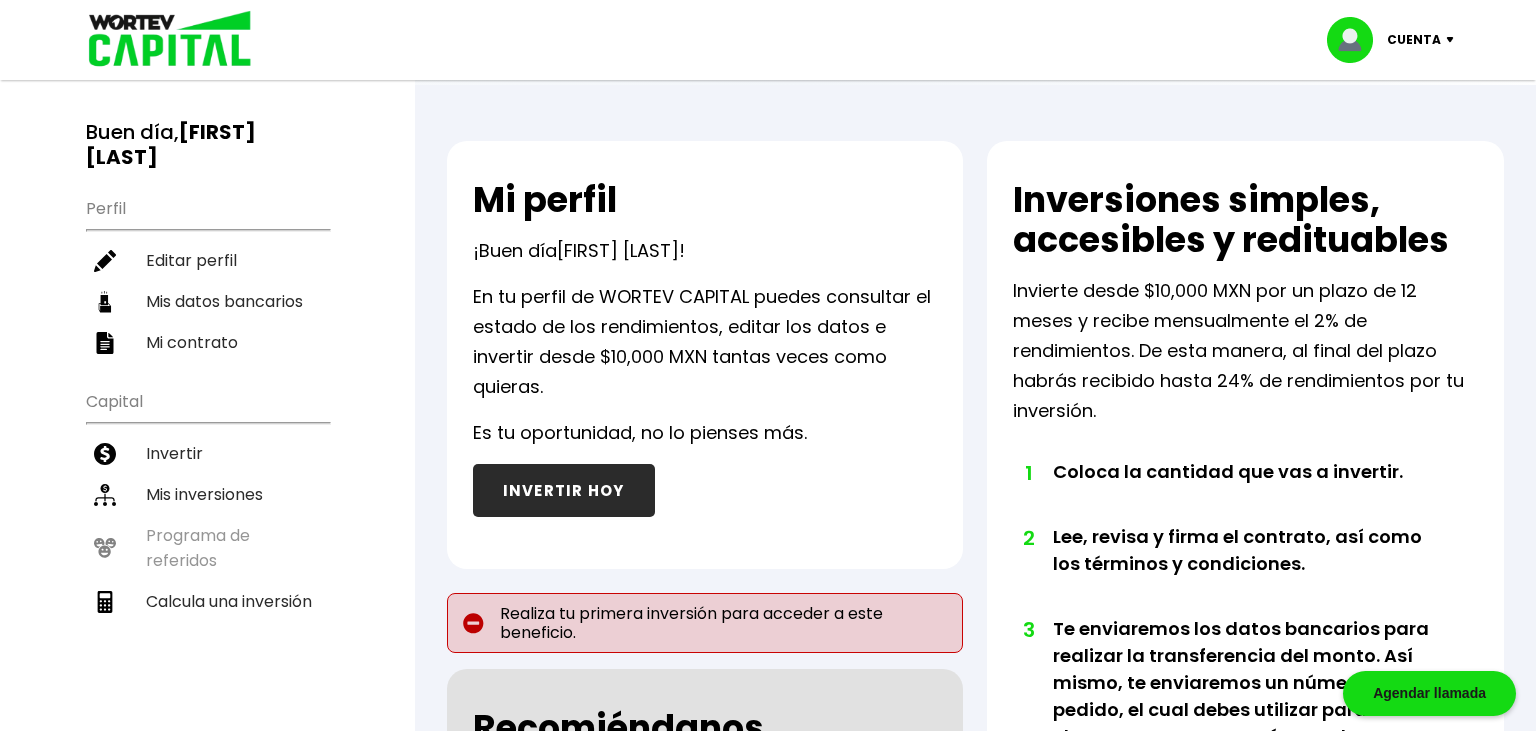 click at bounding box center [1454, 40] 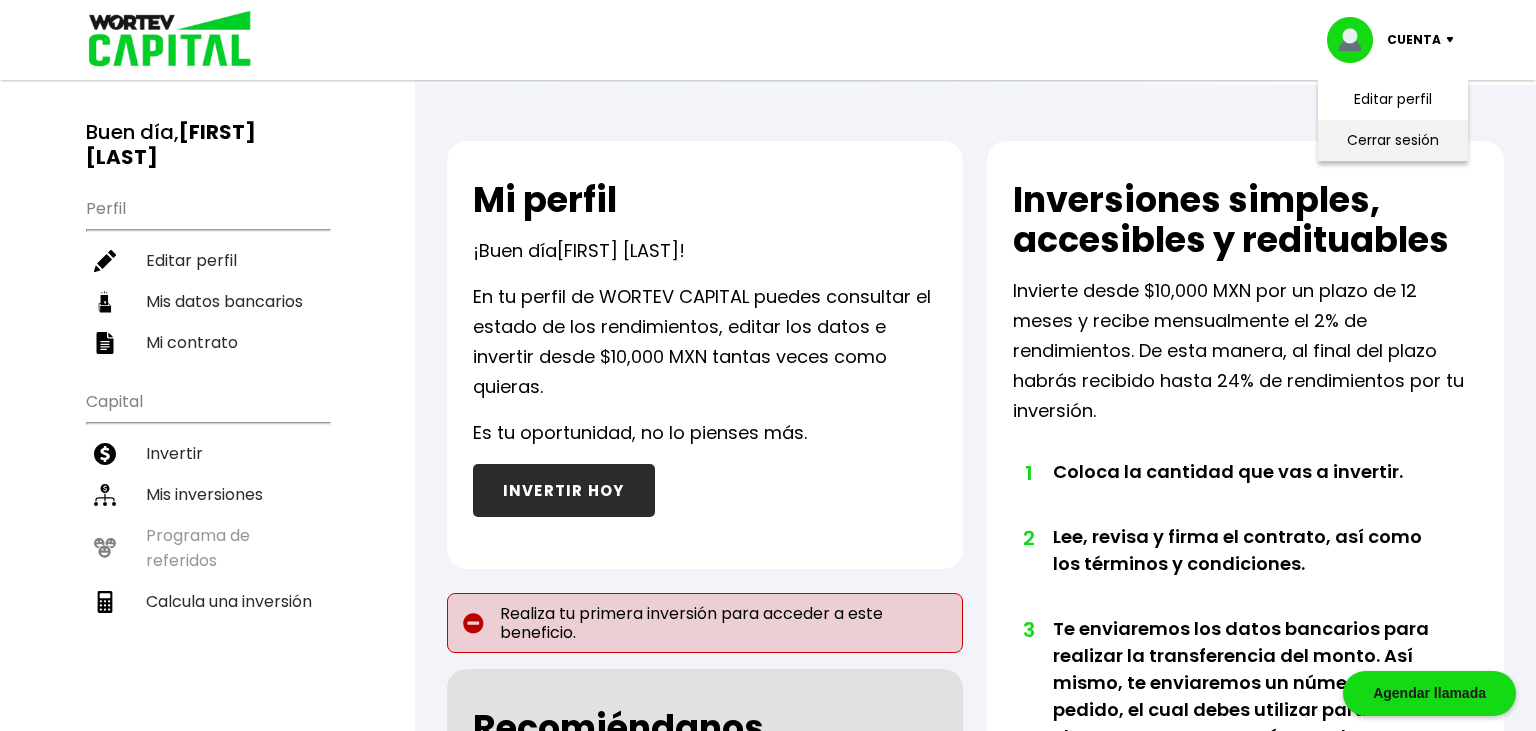 click on "Cerrar sesión" at bounding box center [1393, 140] 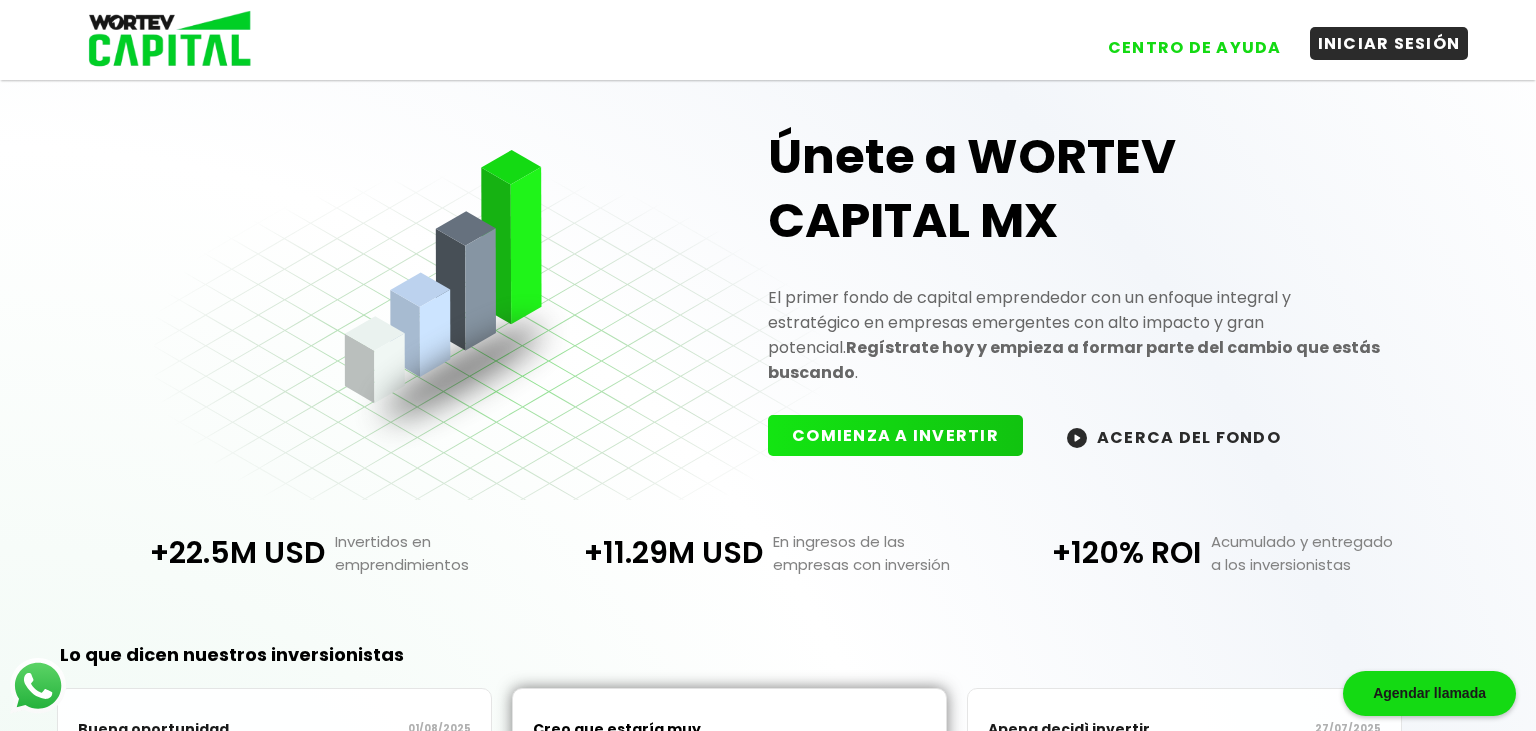 click on "INICIAR SESIÓN" at bounding box center (1389, 43) 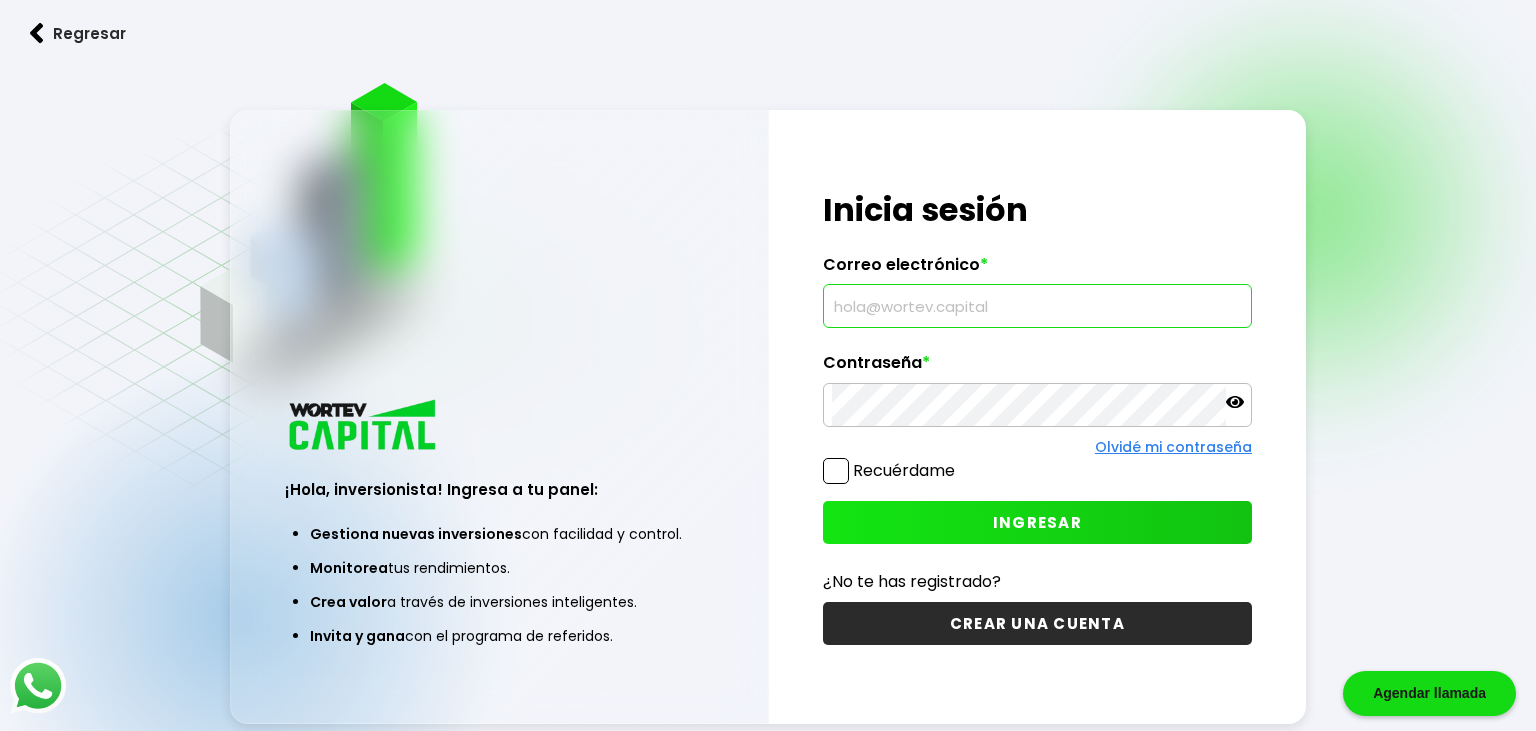click at bounding box center (1037, 306) 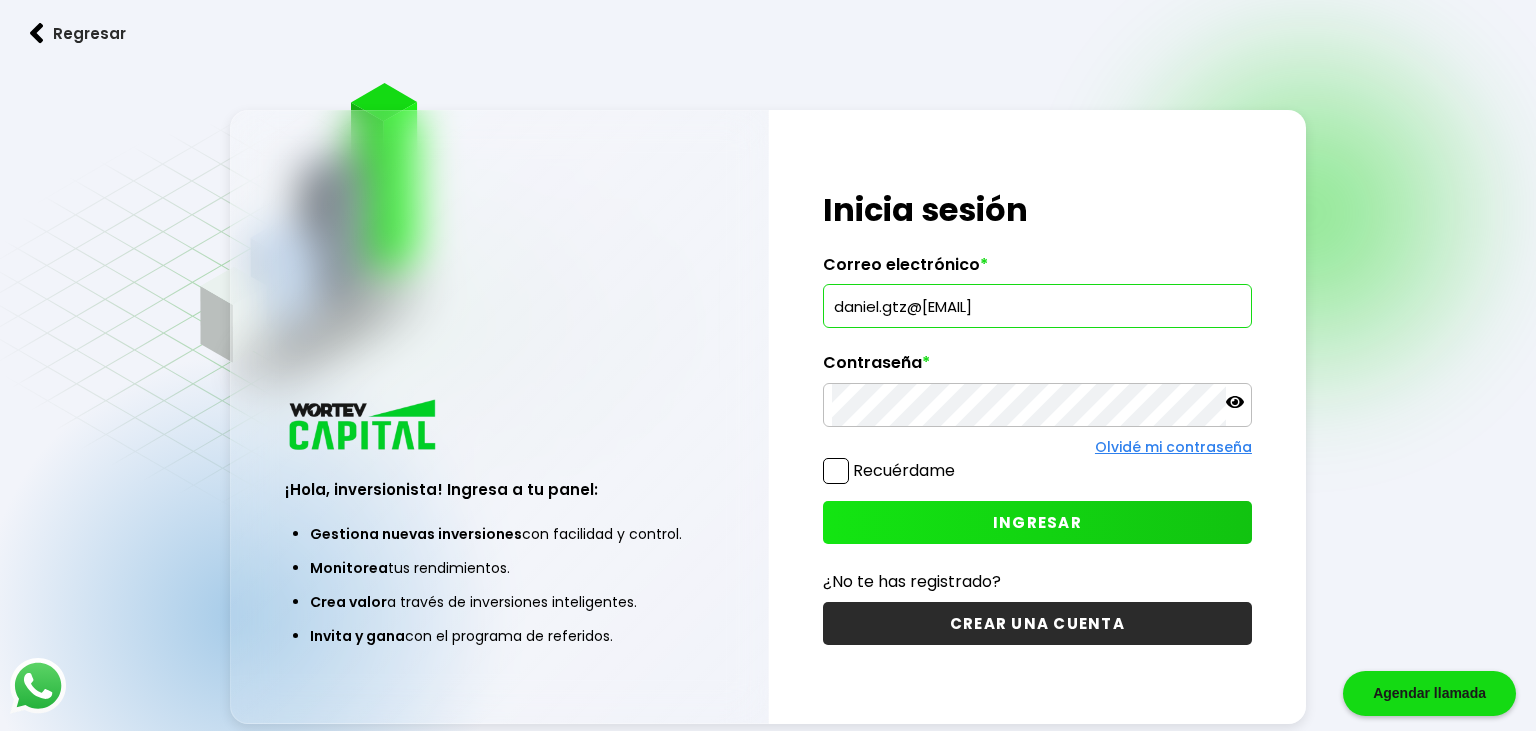 type on "daniel.gtz@[EMAIL]" 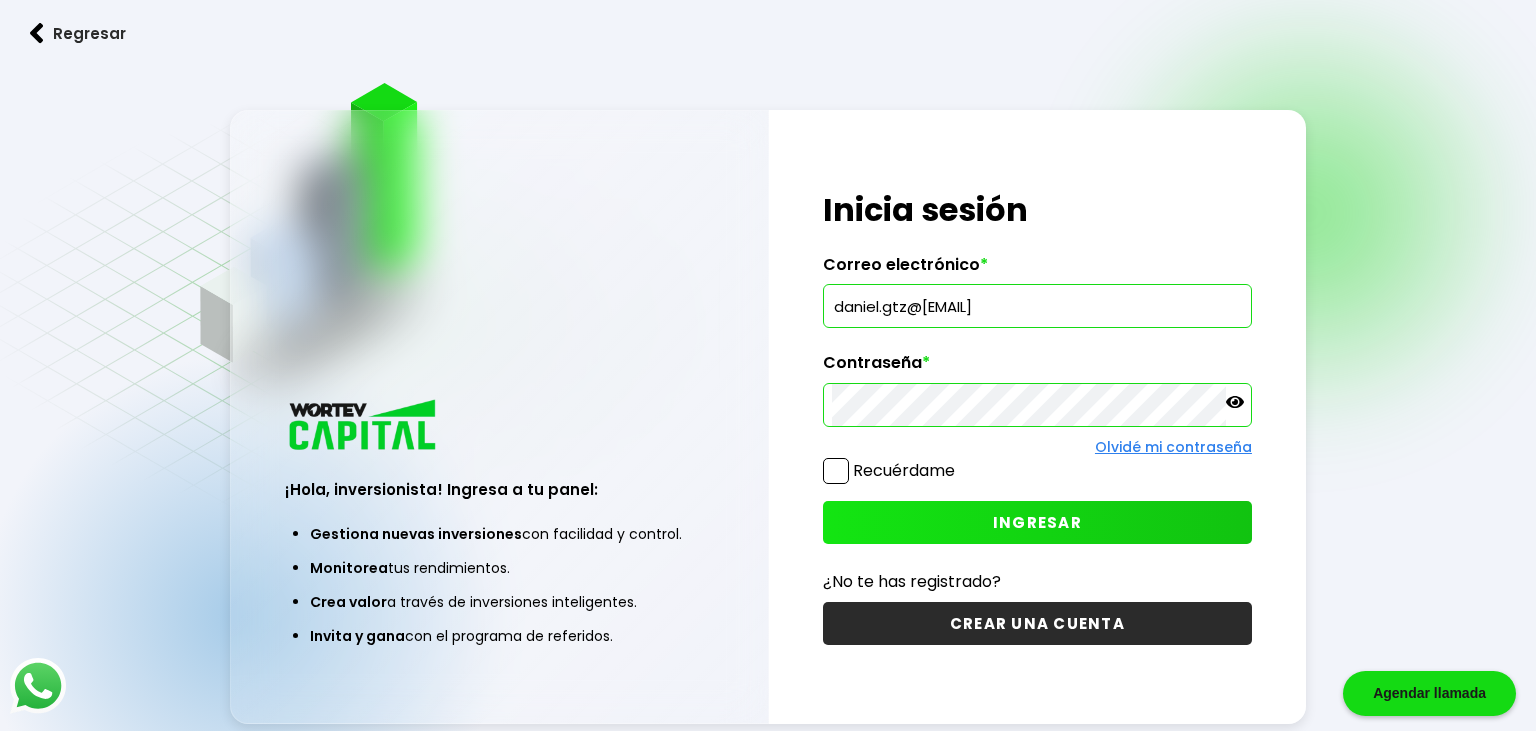click on "INGRESAR" at bounding box center [1037, 522] 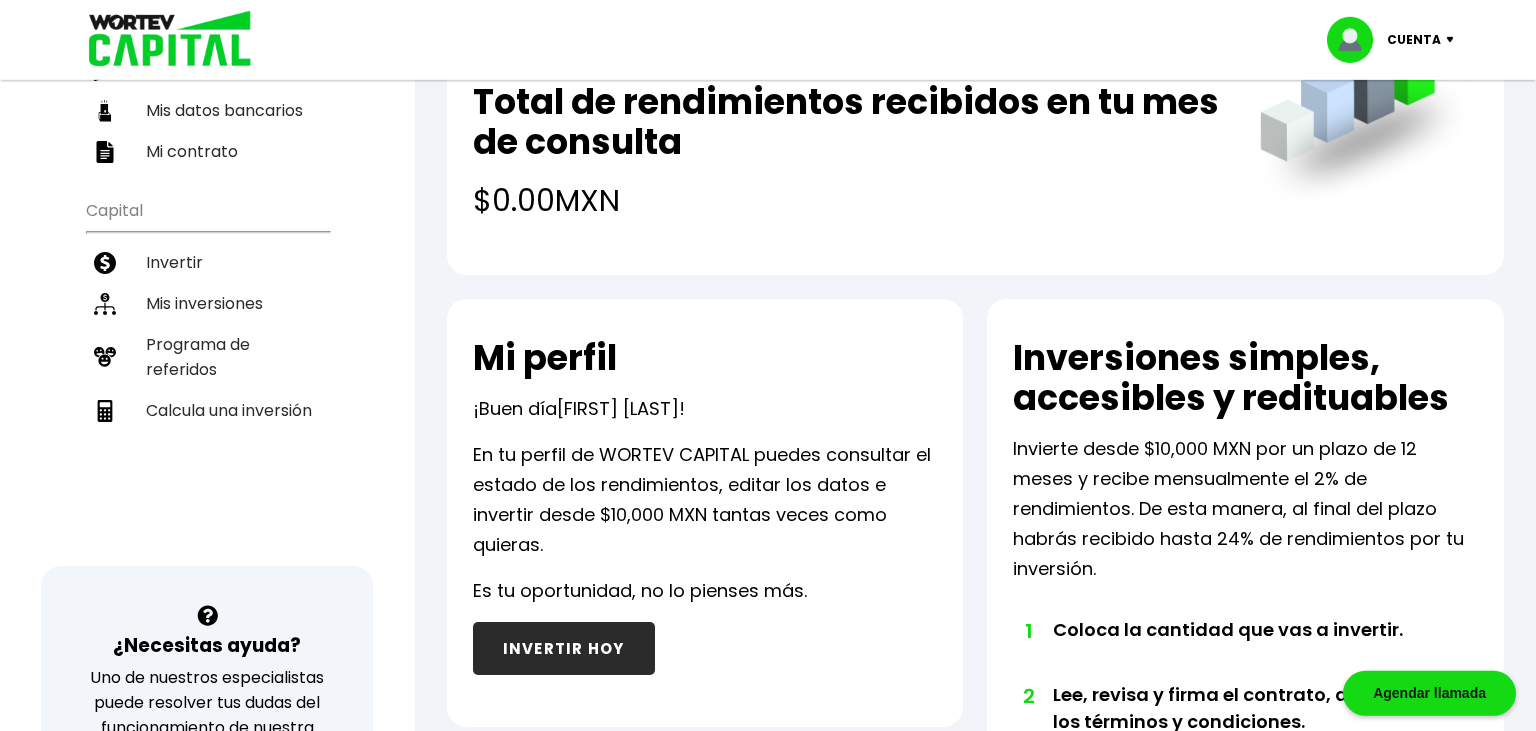 scroll, scrollTop: 0, scrollLeft: 0, axis: both 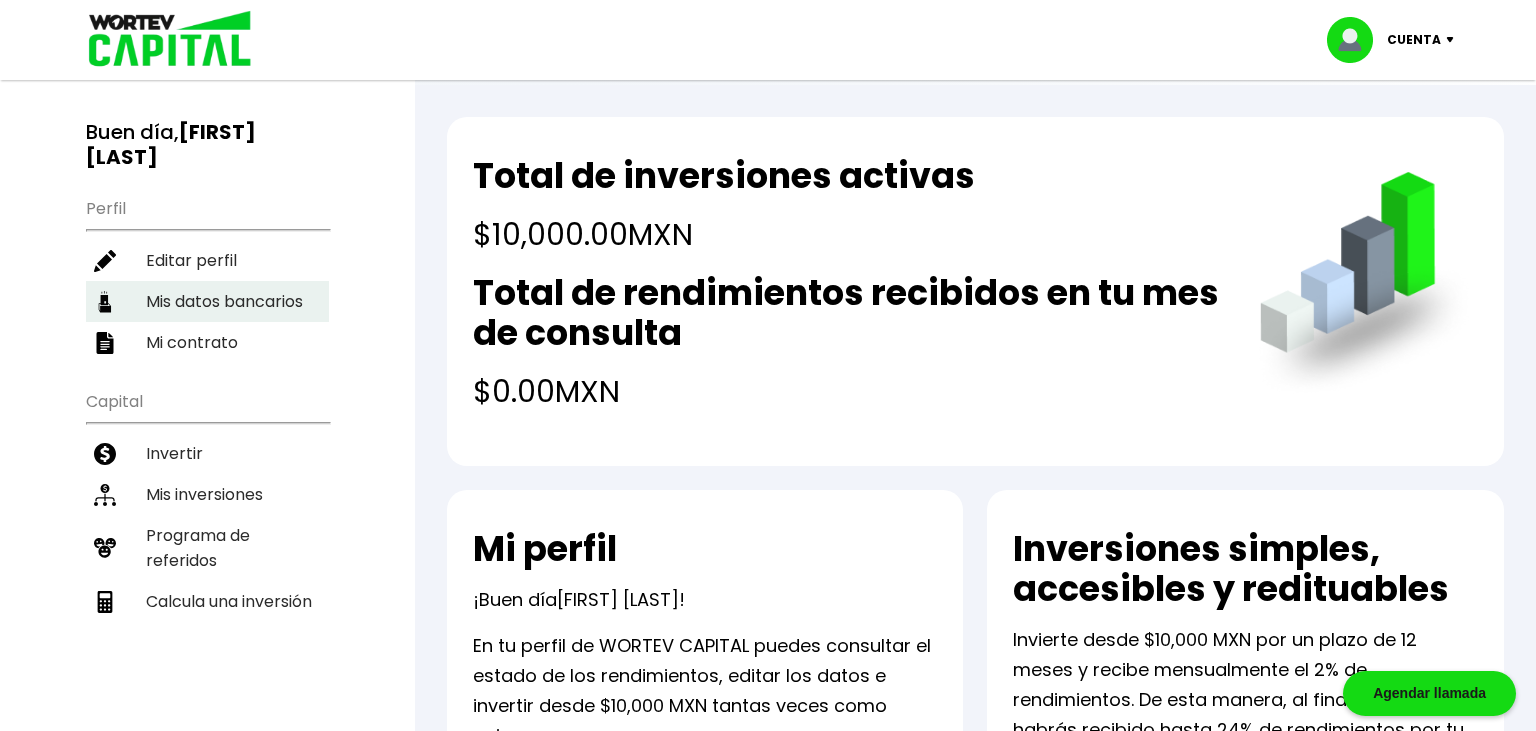 click on "Mis datos bancarios" at bounding box center (207, 301) 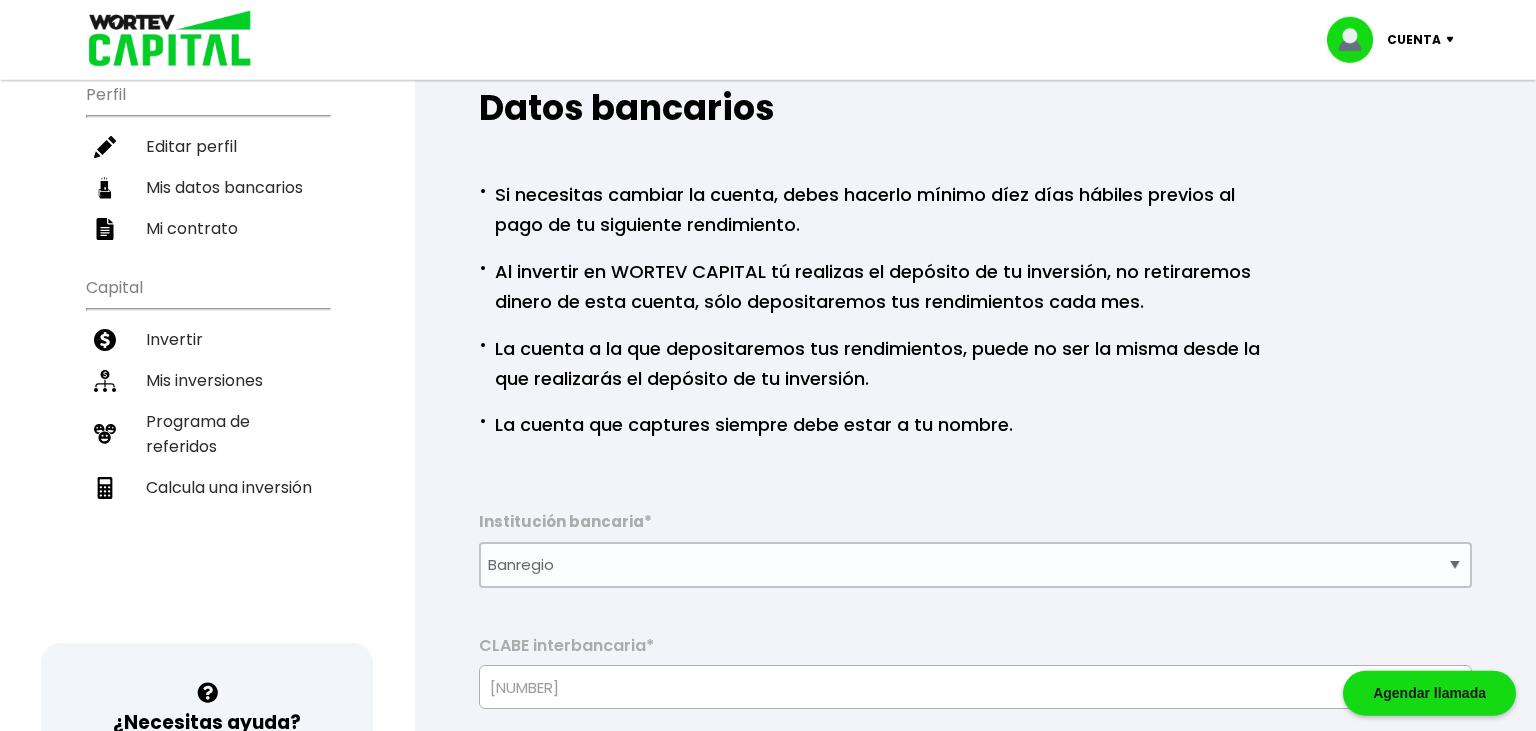 scroll, scrollTop: 0, scrollLeft: 0, axis: both 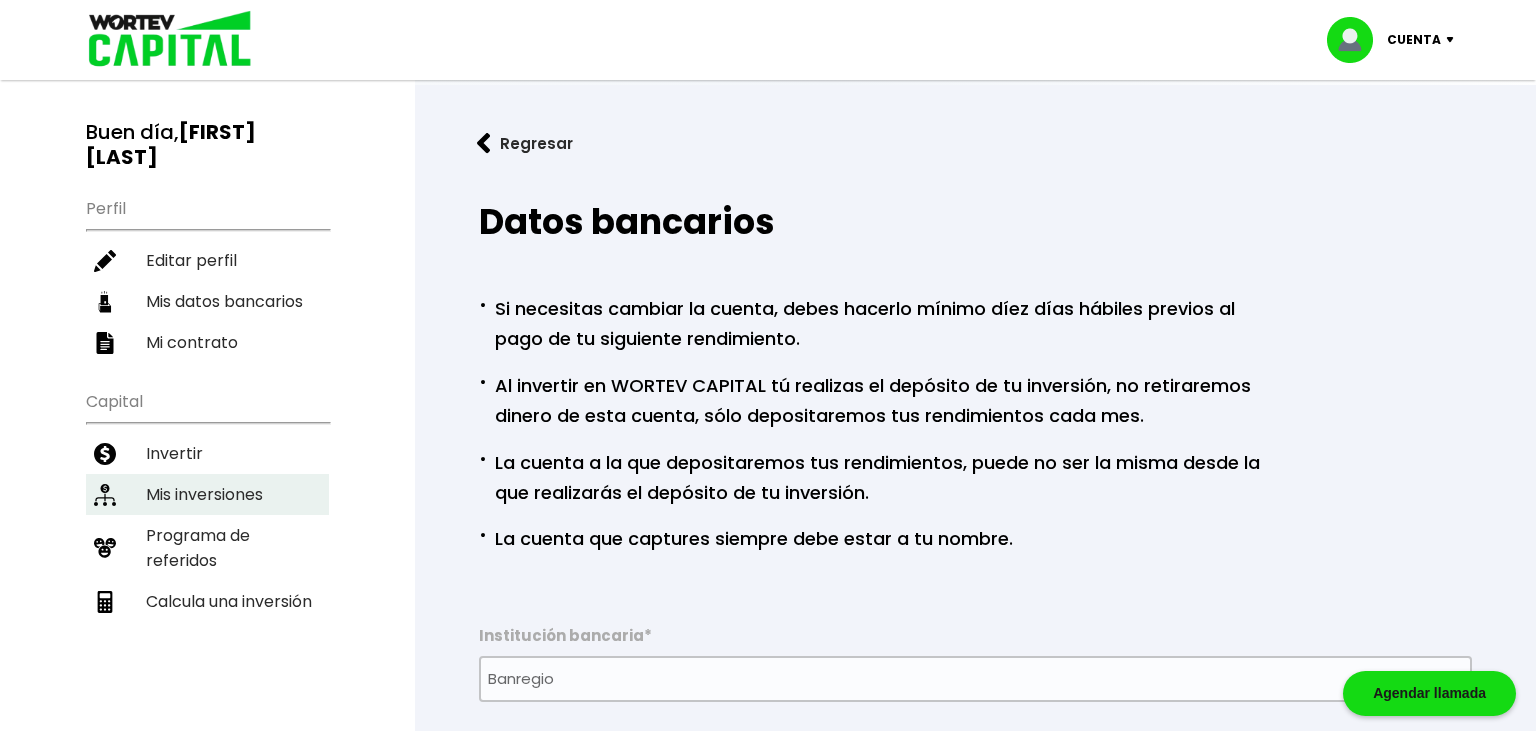 click on "Mis inversiones" at bounding box center [207, 494] 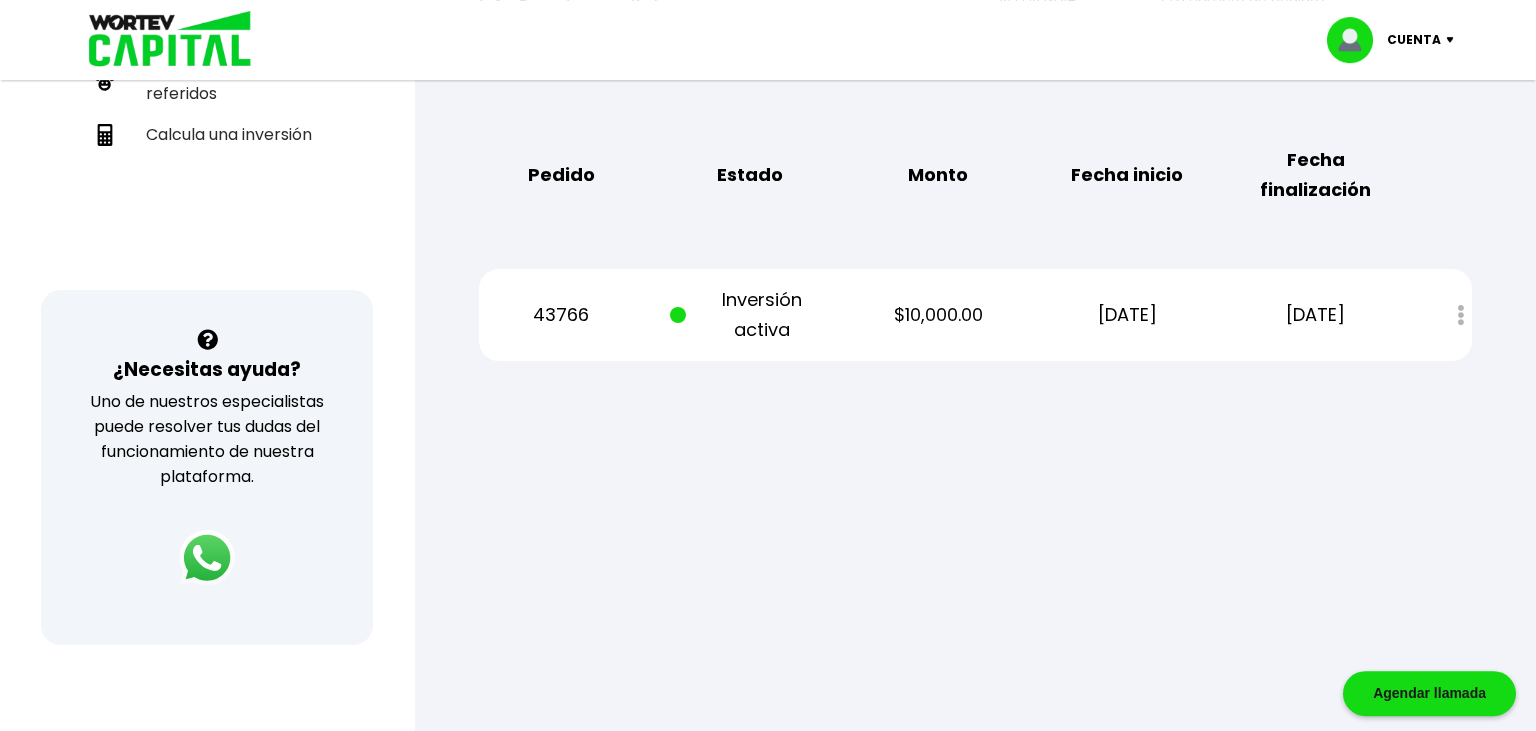 scroll, scrollTop: 468, scrollLeft: 0, axis: vertical 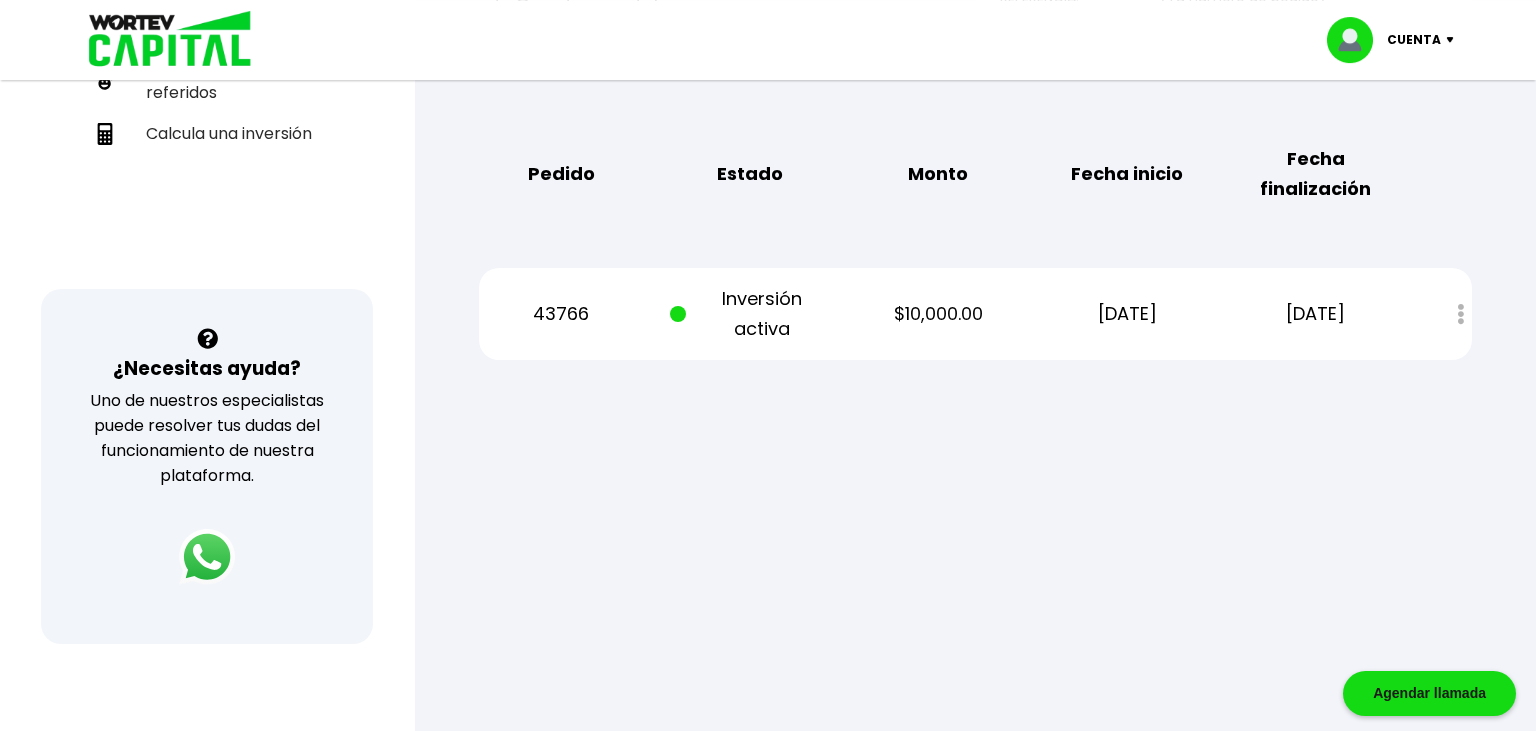 click on "Estado de cuenta" at bounding box center (1447, 314) 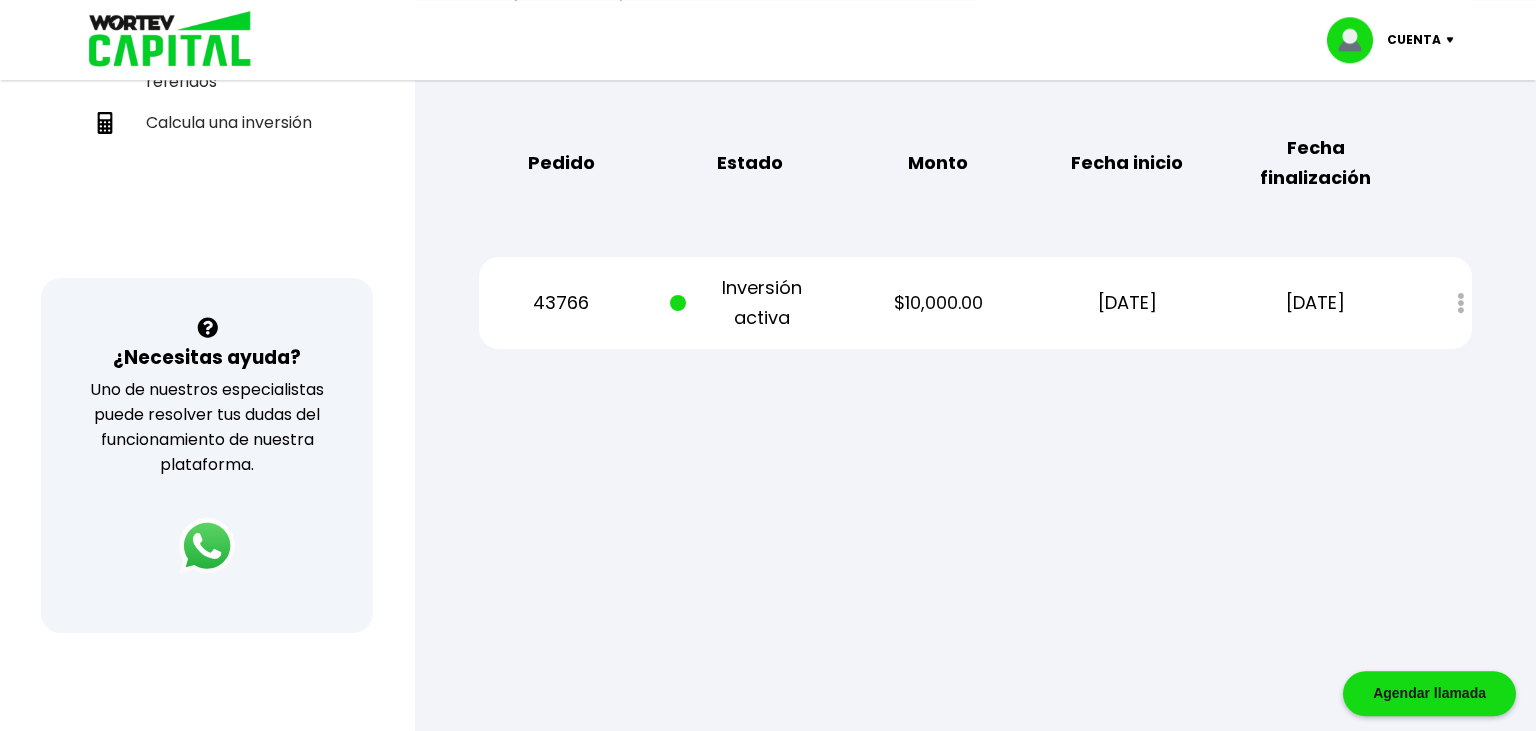 scroll, scrollTop: 469, scrollLeft: 0, axis: vertical 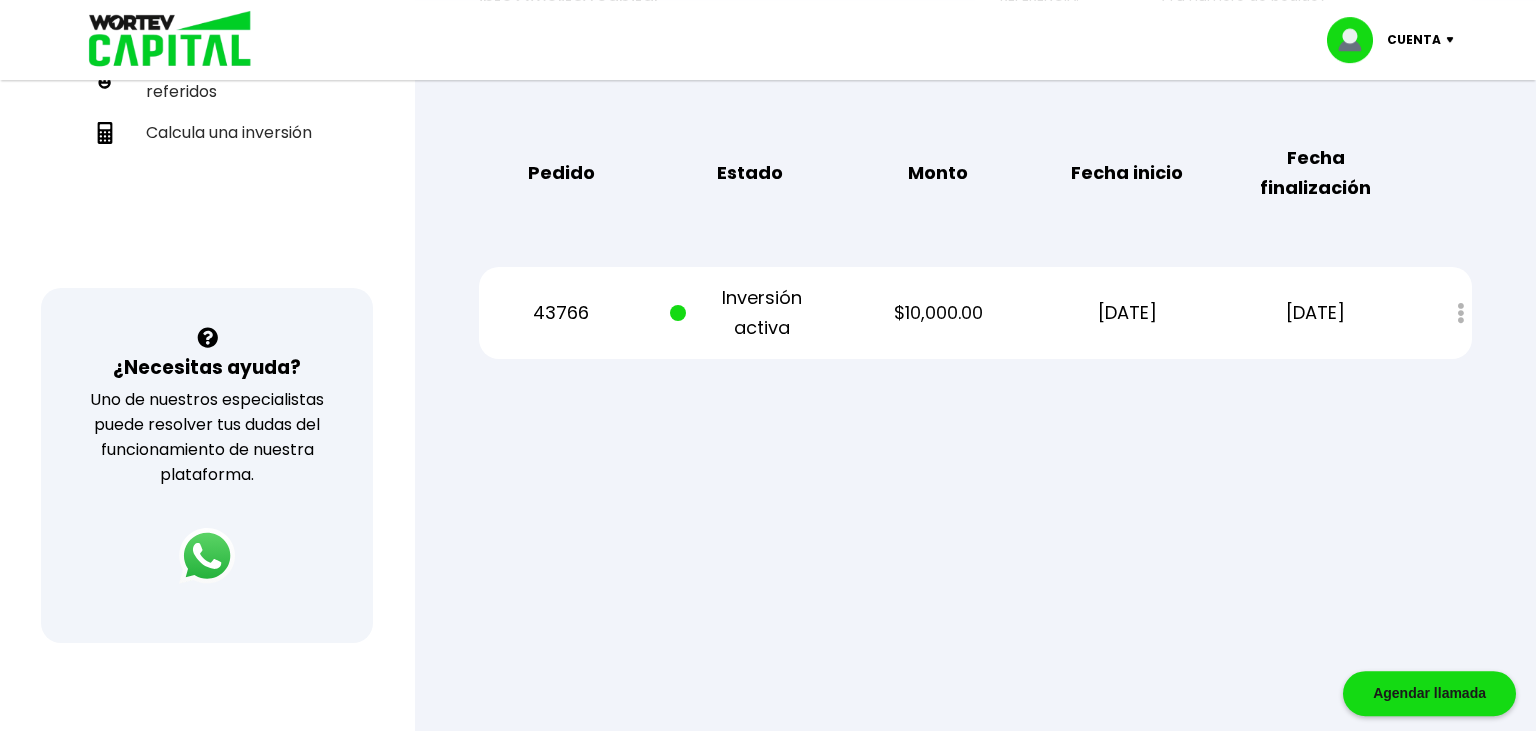 click on "Estado de cuenta" at bounding box center [1447, 313] 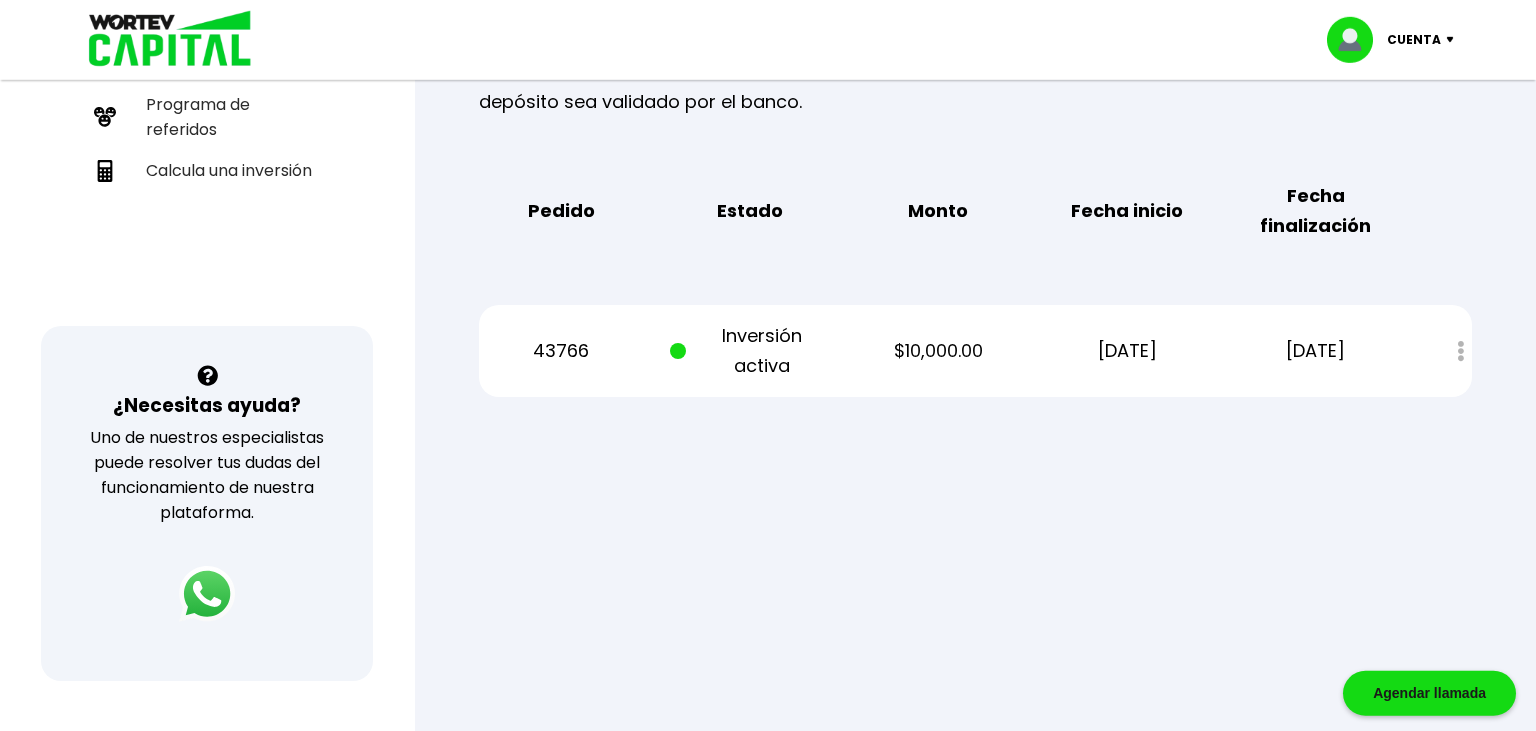 click at bounding box center (1454, 40) 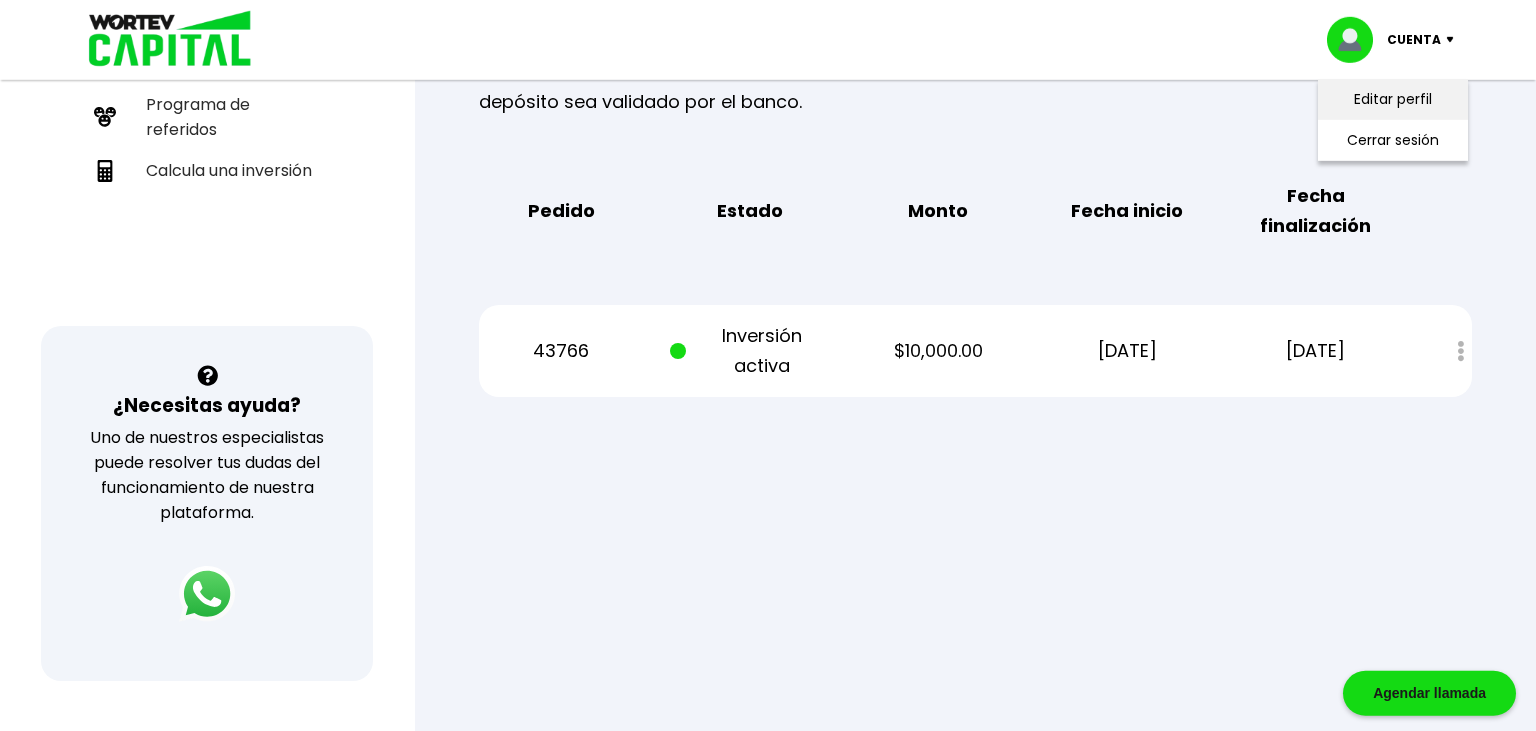 click on "Editar perfil" at bounding box center (1393, 99) 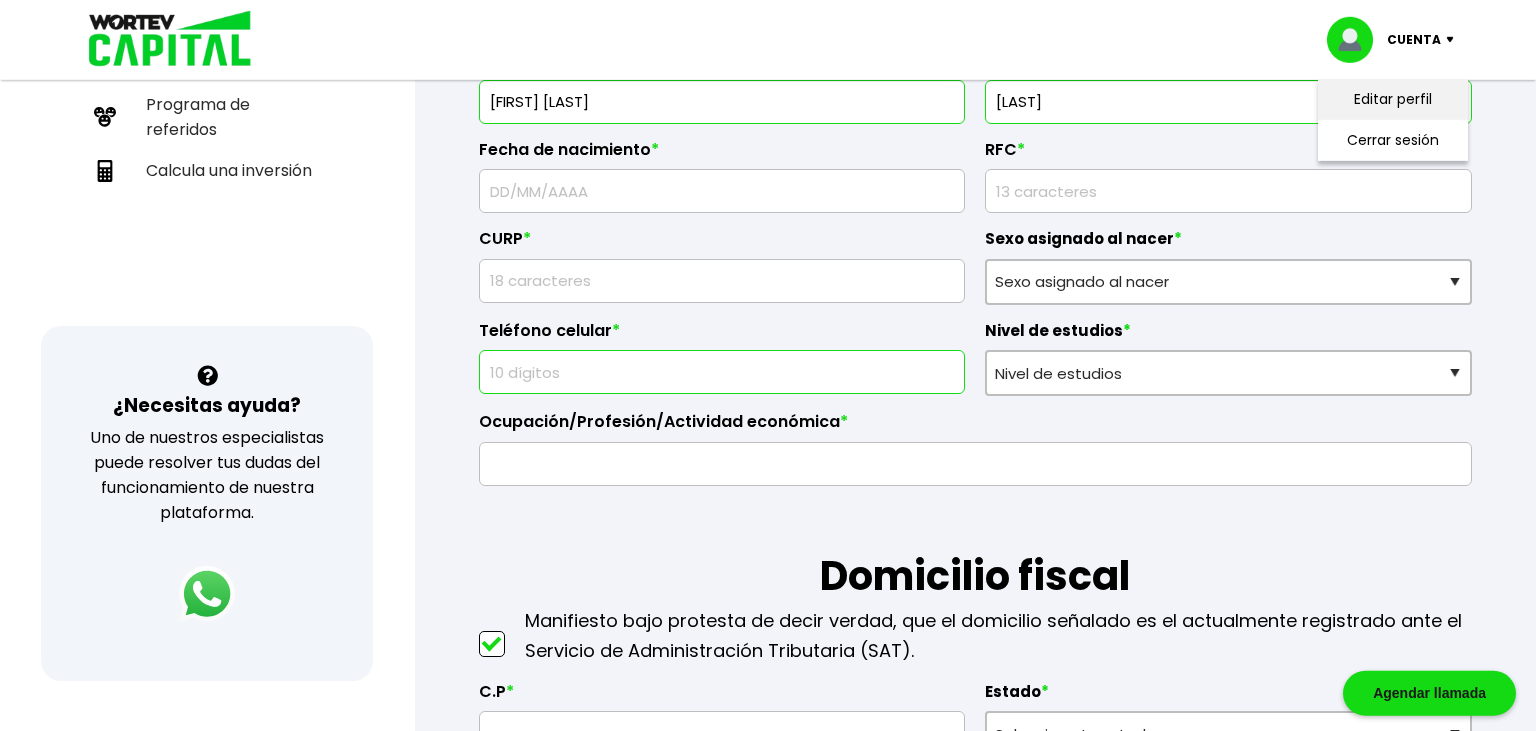 type on "[DATE]" 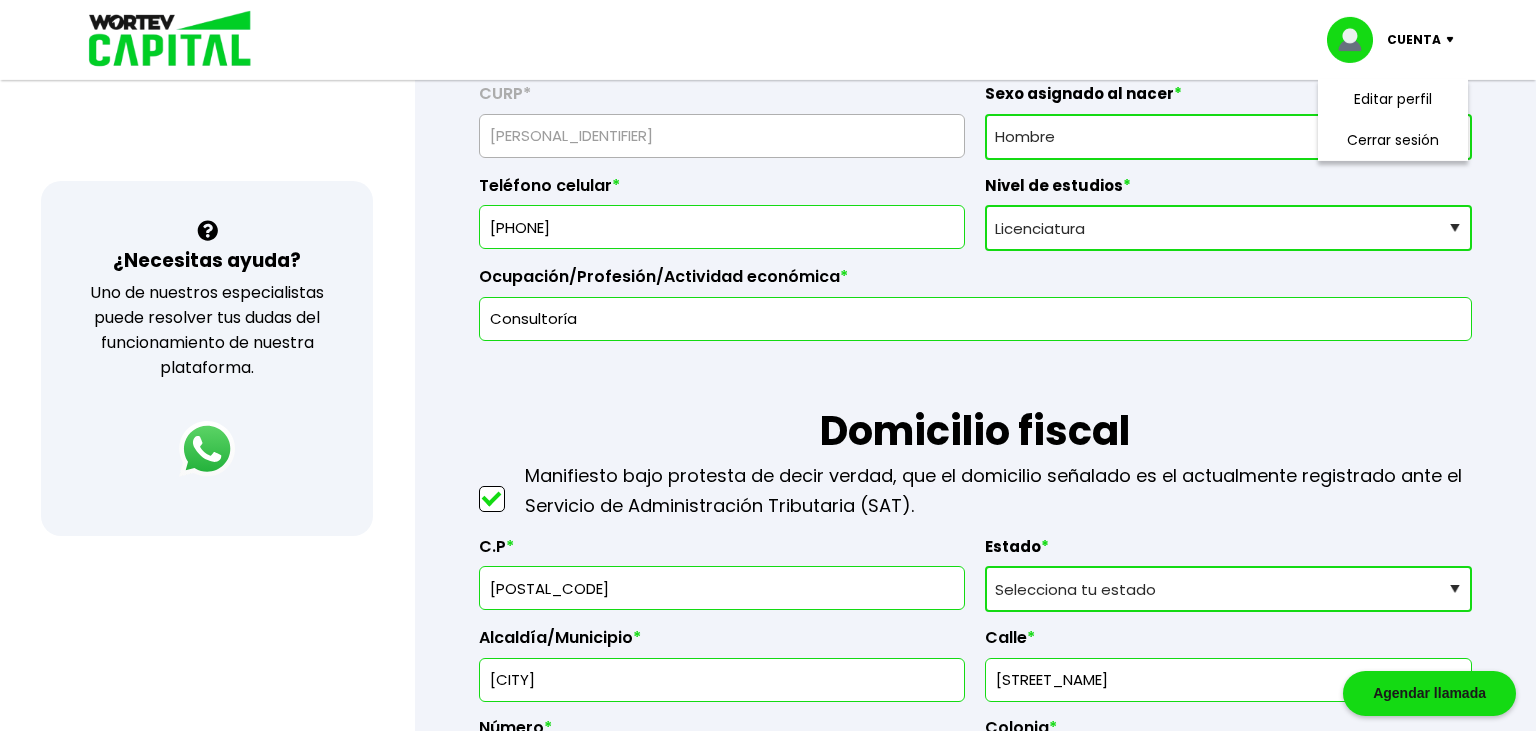 scroll, scrollTop: 0, scrollLeft: 0, axis: both 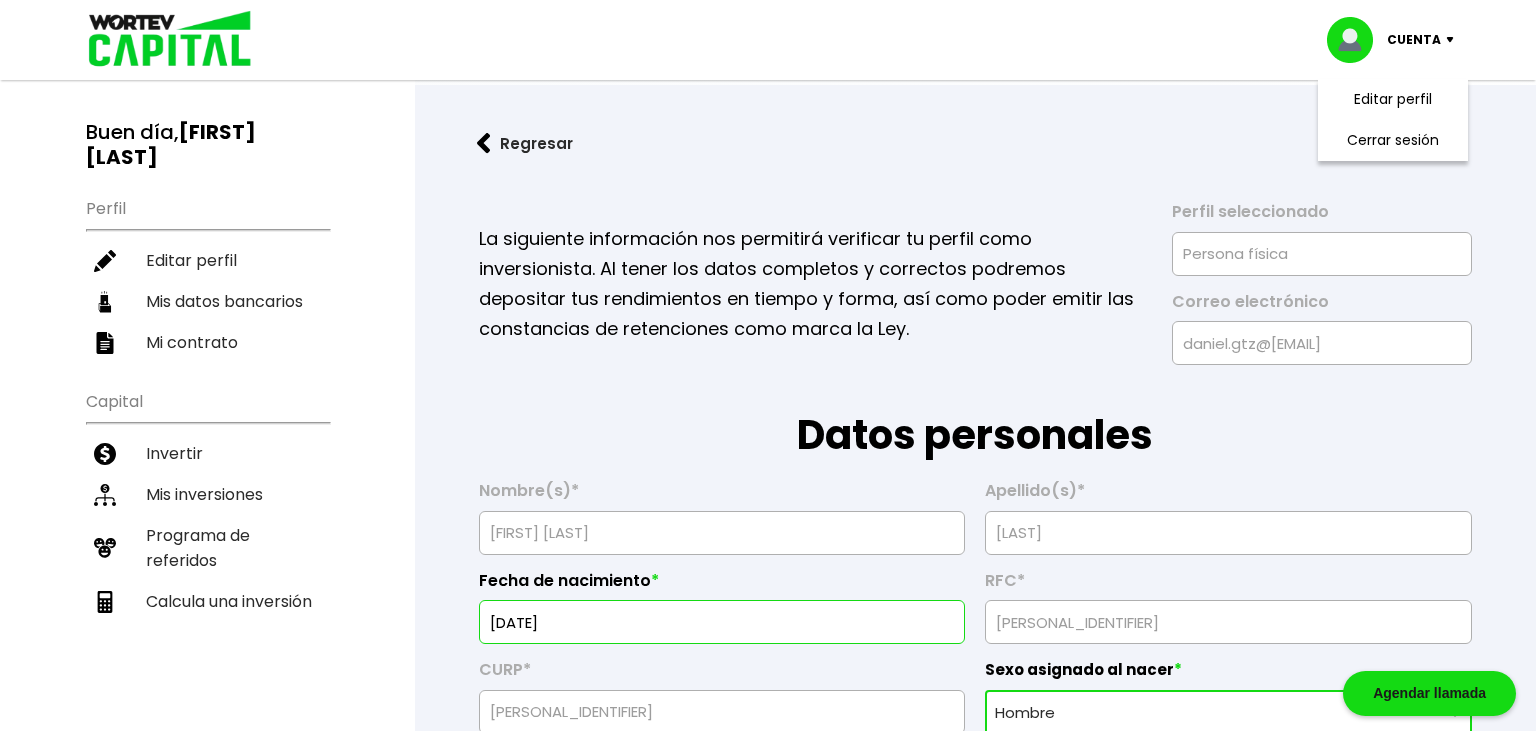 click on "Capital  Invertir Mis inversiones Programa de referidos   Calcula una inversión" at bounding box center [207, 525] 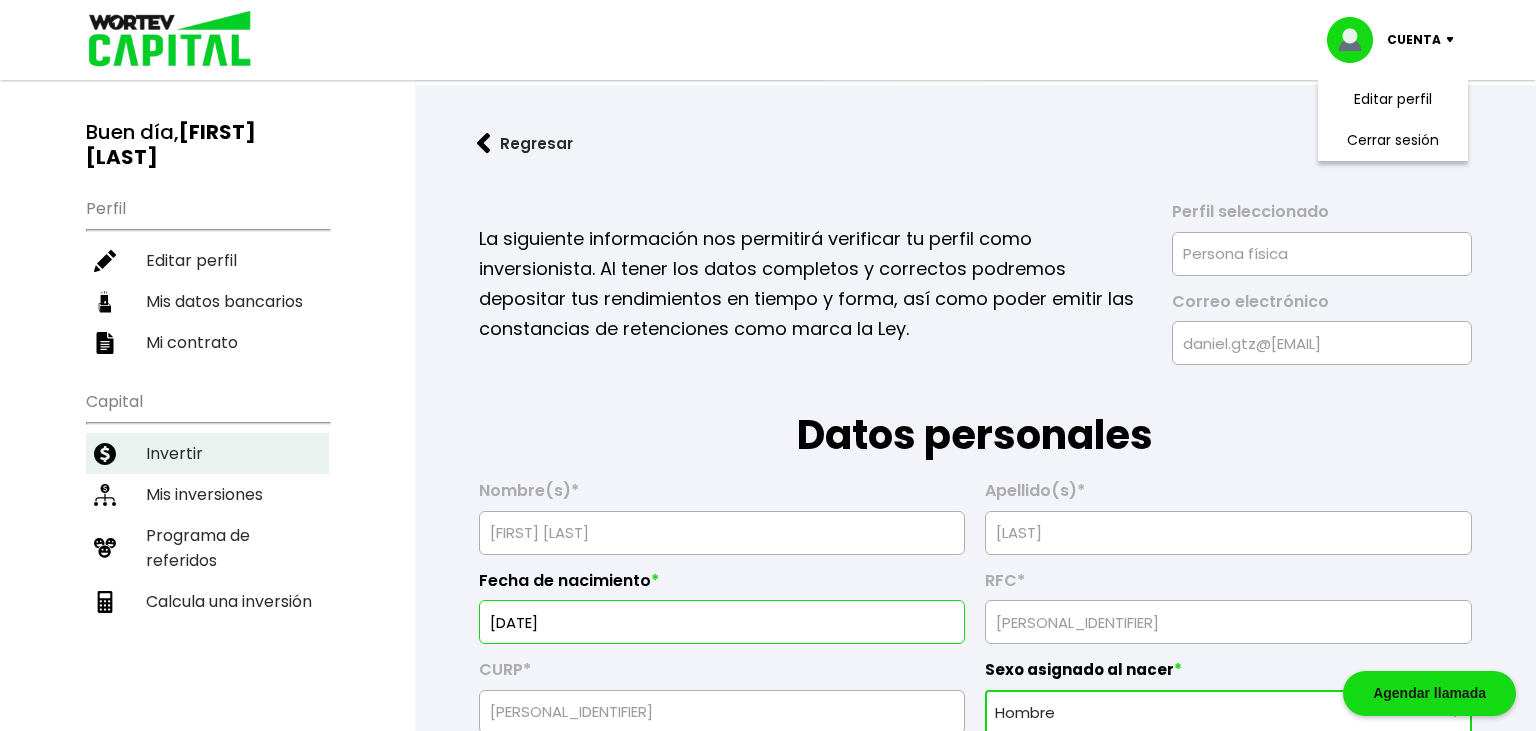 click on "Invertir" at bounding box center (207, 453) 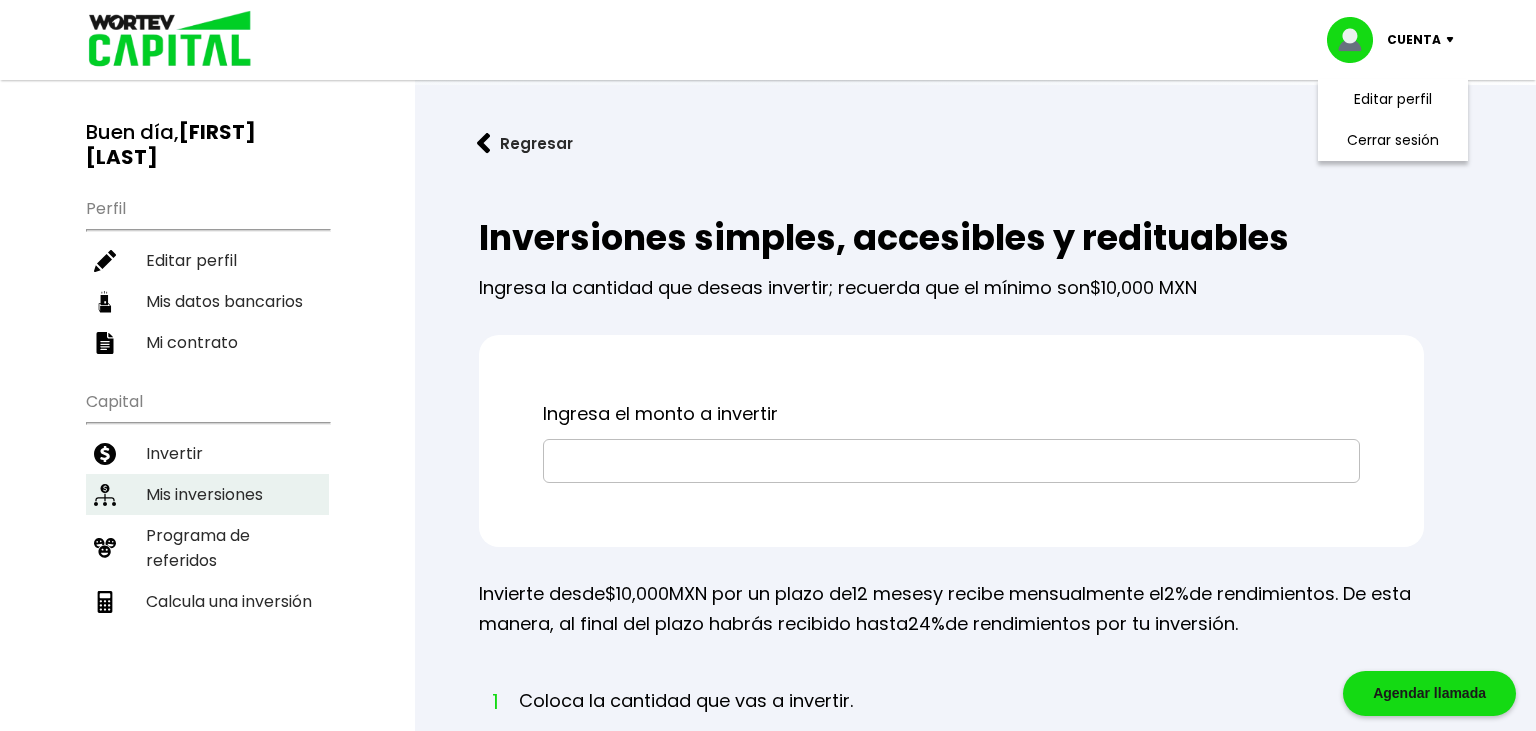 click on "Mis inversiones" at bounding box center [207, 494] 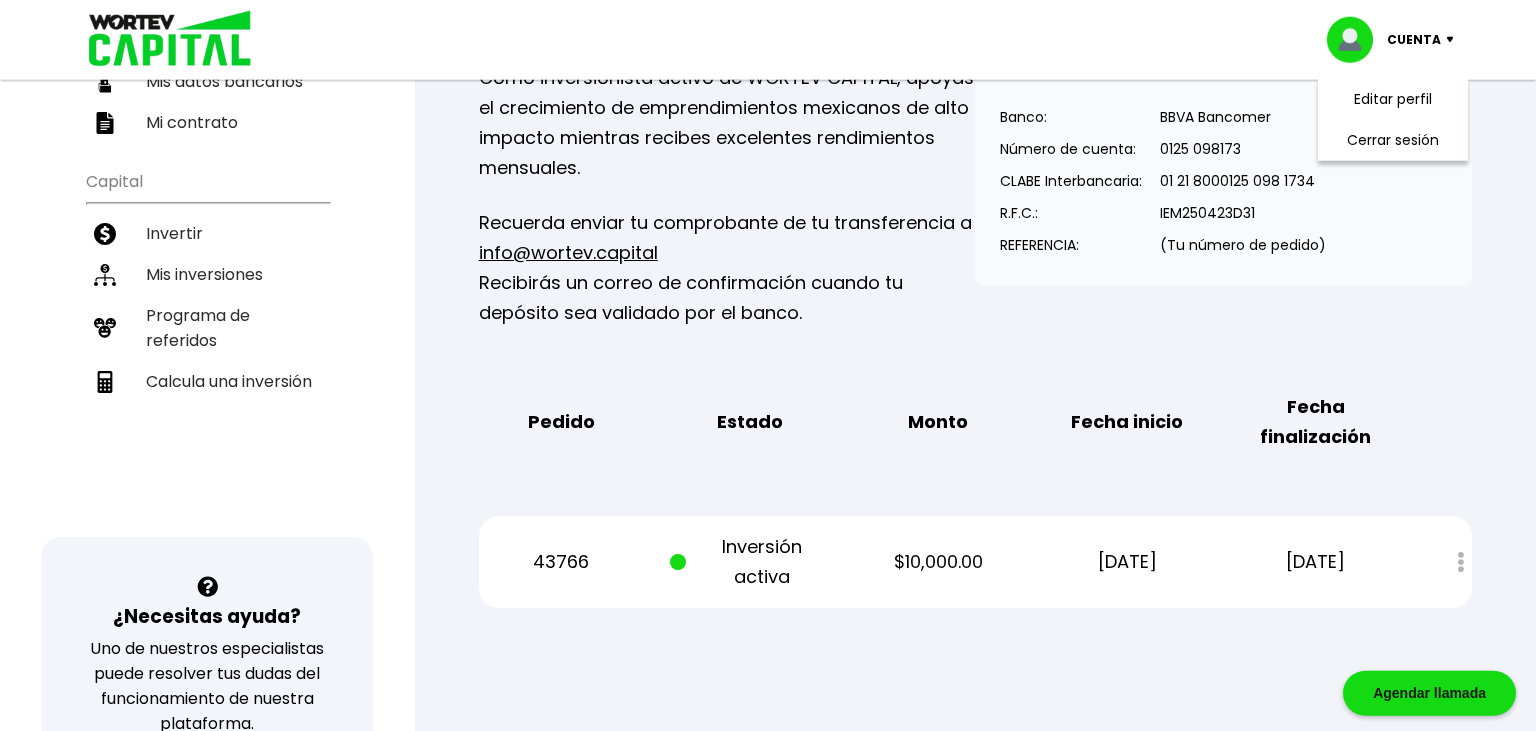 scroll, scrollTop: 0, scrollLeft: 0, axis: both 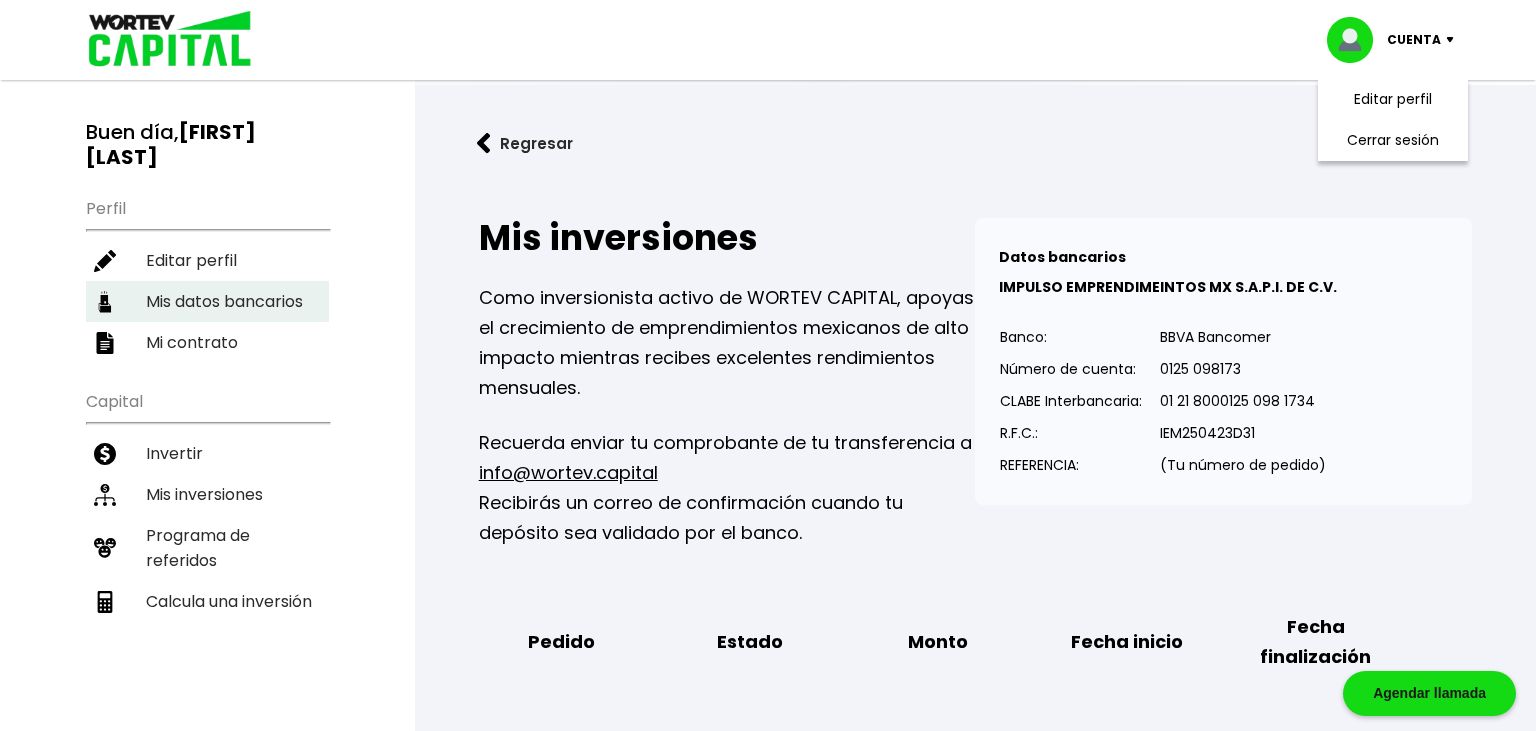 click on "Mis datos bancarios" at bounding box center [207, 301] 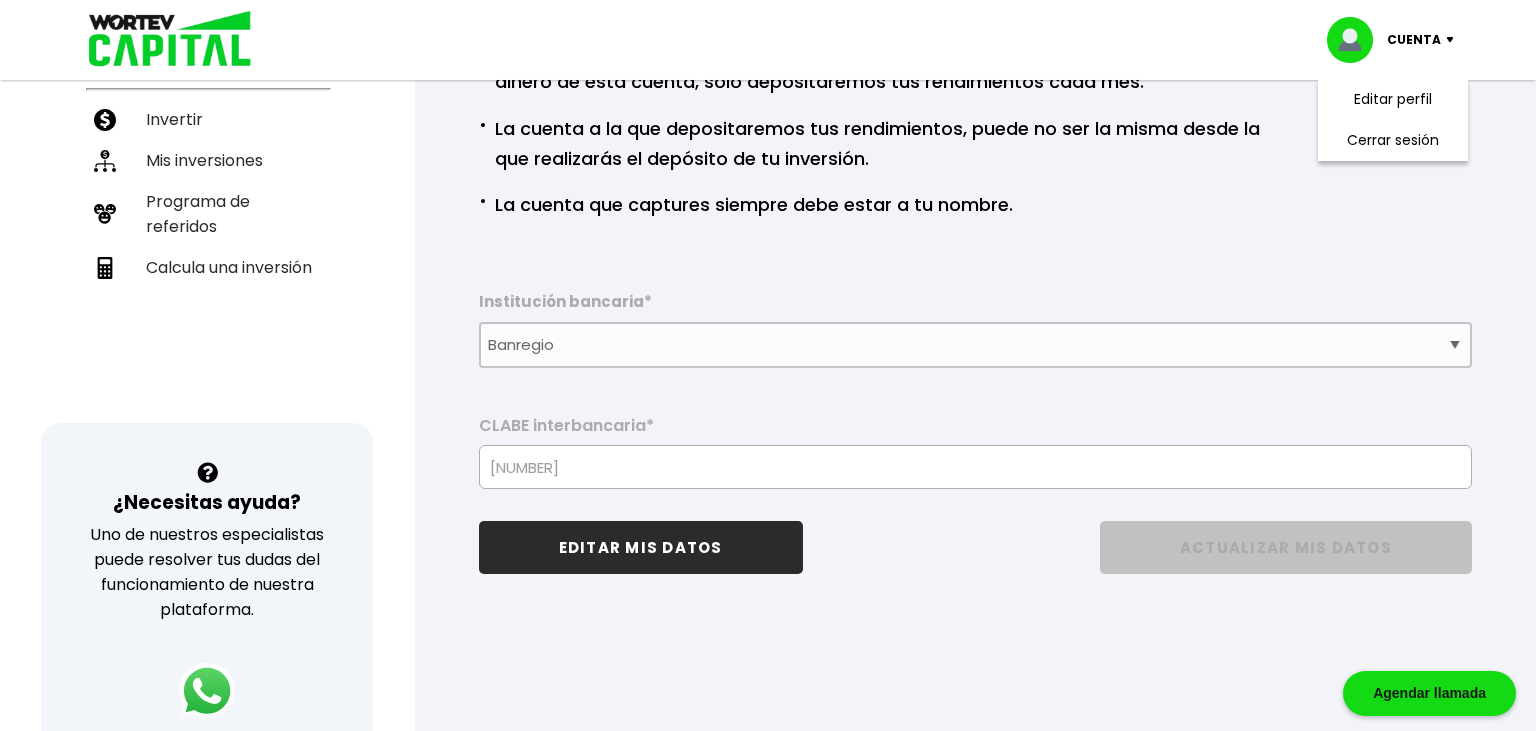 scroll, scrollTop: 335, scrollLeft: 0, axis: vertical 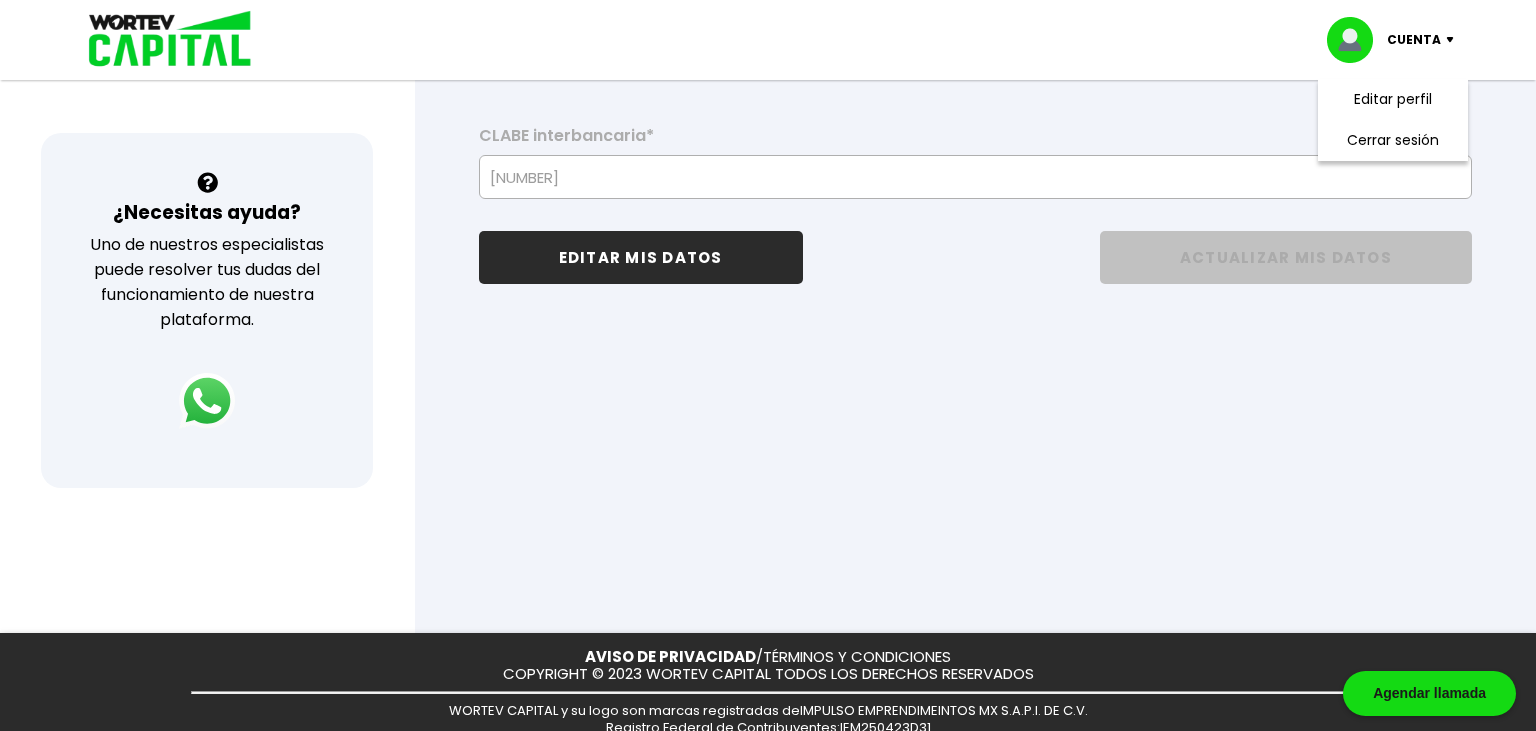 click on "EDITAR MIS DATOS" at bounding box center [641, 257] 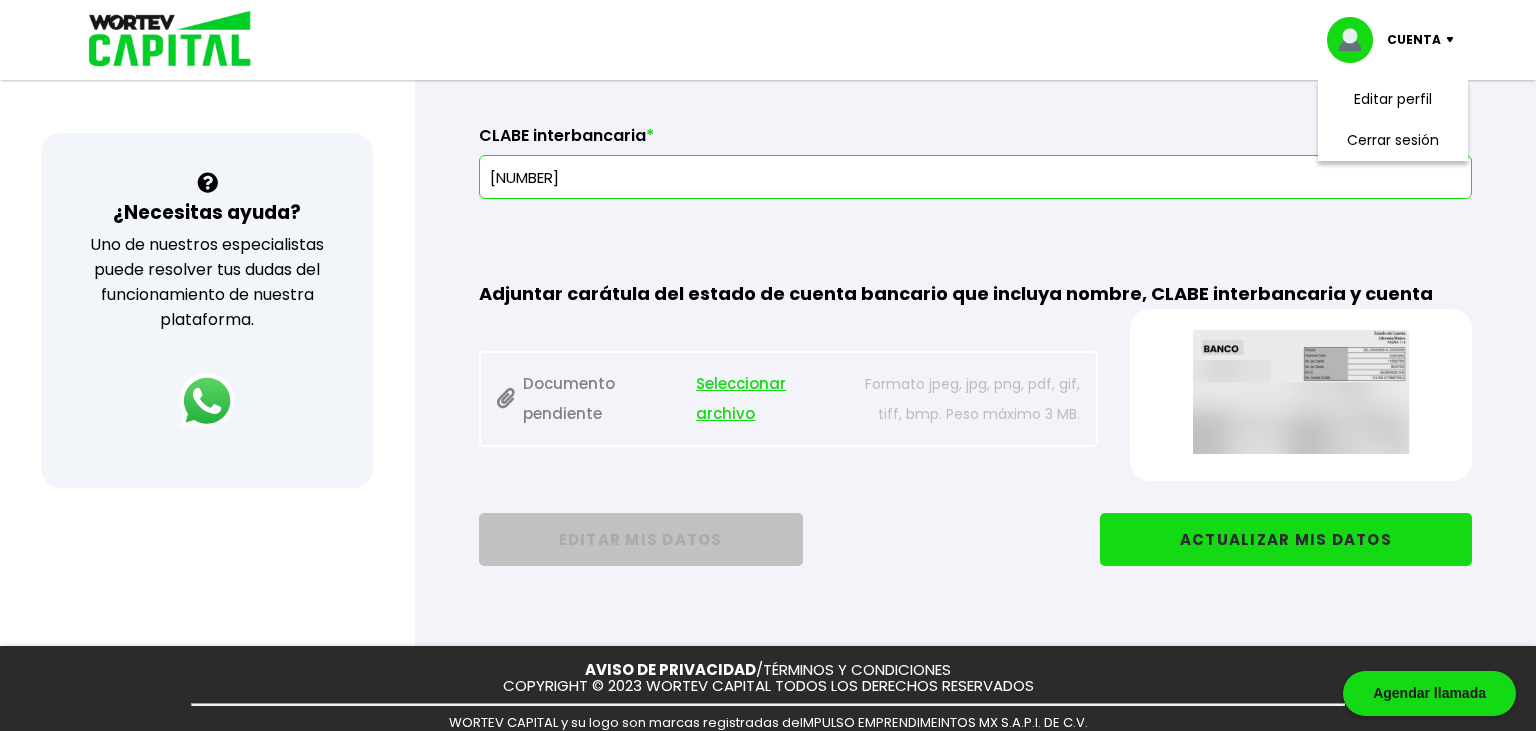 click on "Seleccionar archivo" at bounding box center [768, 399] 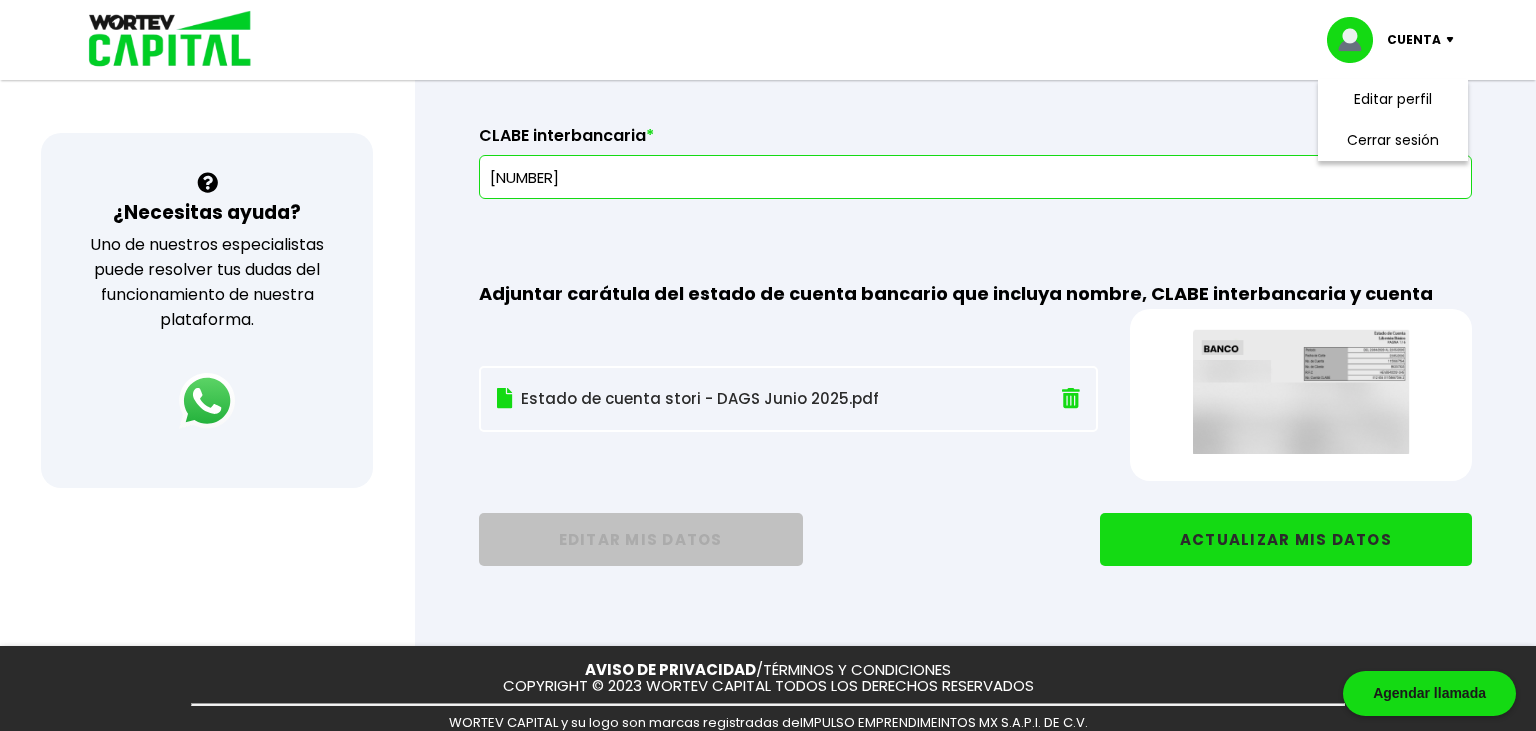 click on "Adjuntar carátula del estado de cuenta bancario que incluya nombre, CLABE interbancaria y cuenta   Estado de cuenta stori - DAGS Junio 2025.pdf" at bounding box center (975, 355) 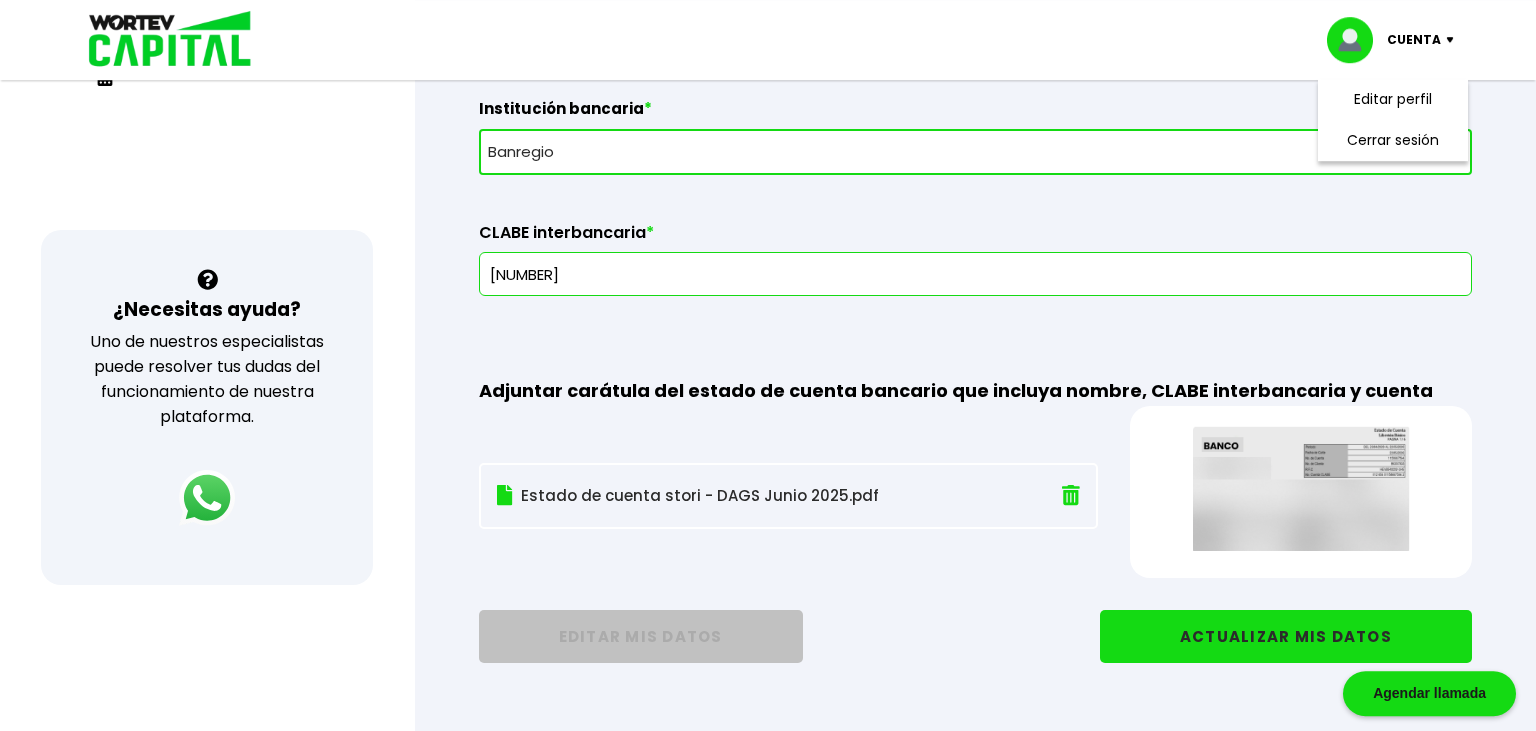 scroll, scrollTop: 523, scrollLeft: 0, axis: vertical 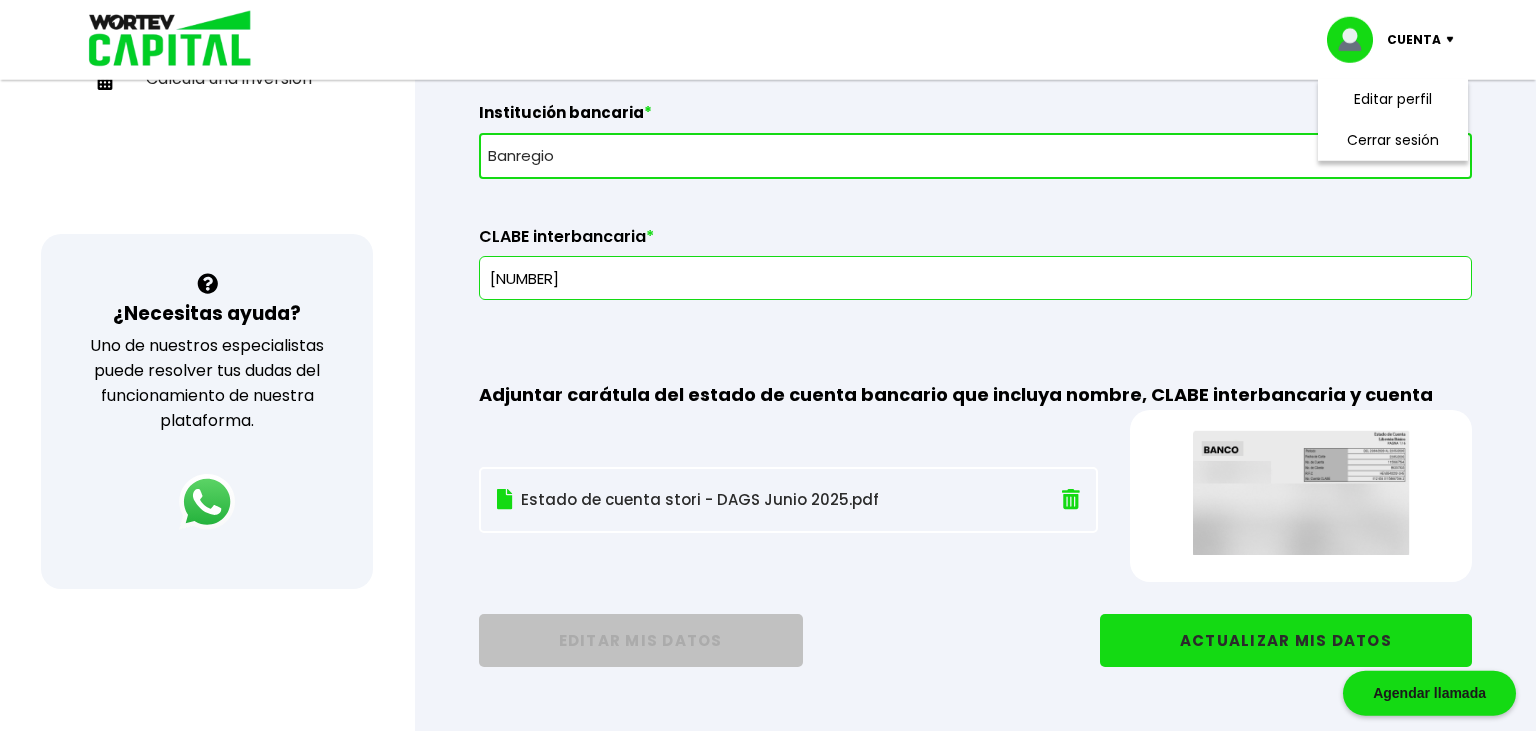 click on "Selecciona tu banco ABC Capital Actinver Afirme Albo ASP Banamex Banbajio Banco Autofin Banco Azteca Banco Bancrea Banco Base Banco Inmobiliario Mexicano Banco Sabadell Banco ve por más Bancoppel Banjercito Bankaool Banorte Banregio Banregio (Hey Banco) Bansefi Bansi BBVA Bancomer Bineo Caja Morelia Valladolid Caja Popular Mexicana Caja Yanga CIBanco Compartamos Banco CONSUBANCO Cuenca Finsus Fondeadora Grupo Financiero MULTIVA HSBC Inbursa INTERCAM Banco INVEX IXE Klar Alternativos ku-bo Financiero, S.A. de C.V. Mercado Pago Mifel Nu Bank Santander Scotiabank Stori STP Uala Otro" at bounding box center (975, 156) 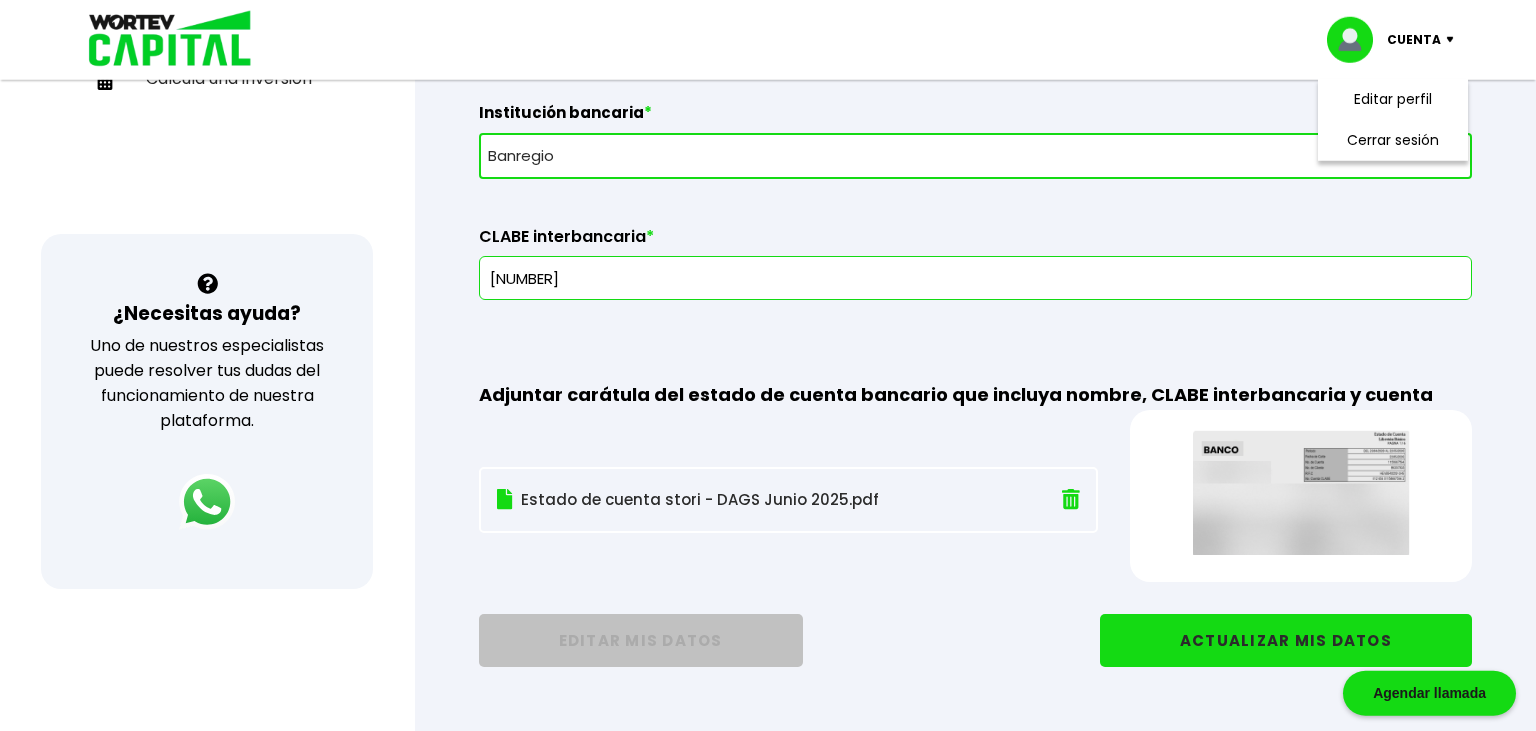 select on "Stori" 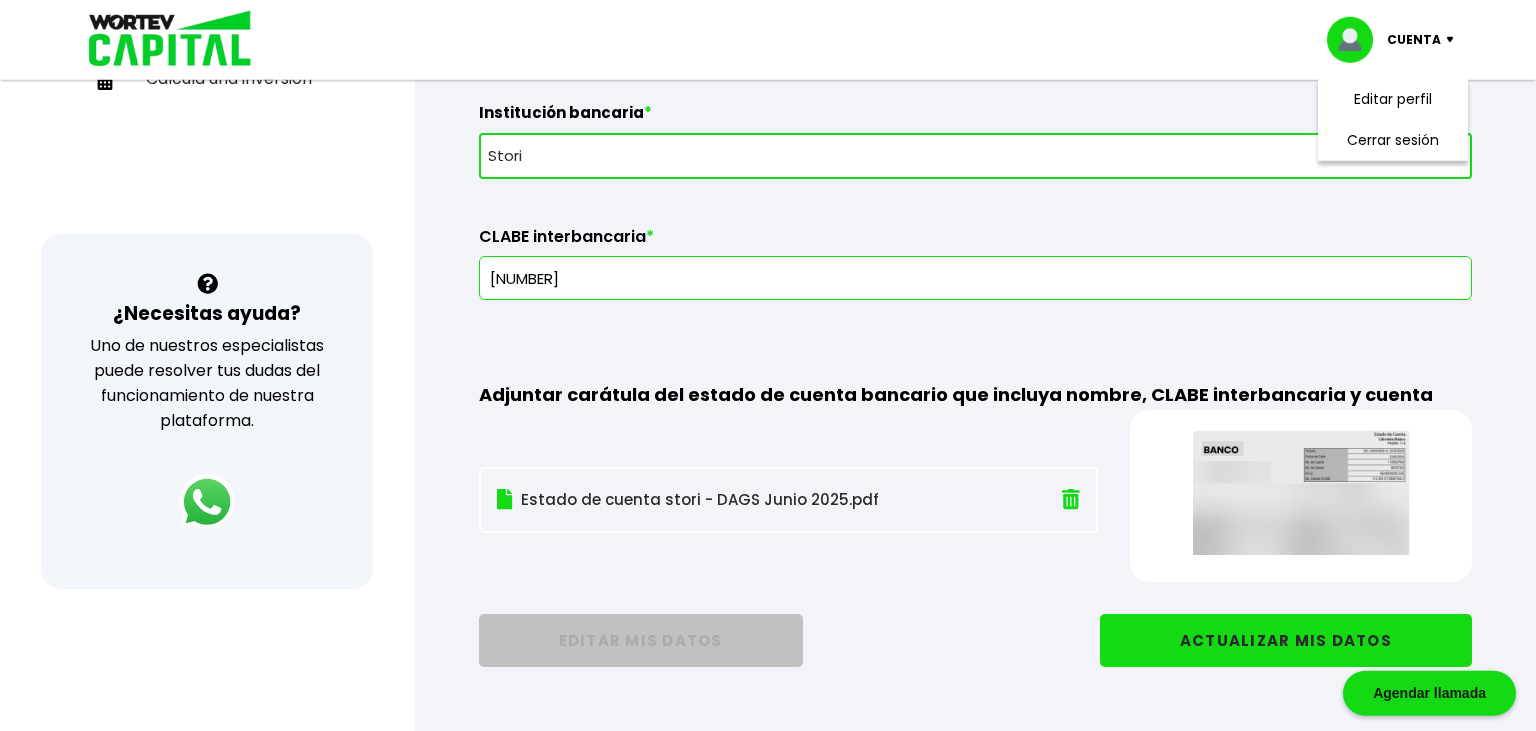 click on "Stori" at bounding box center (0, 0) 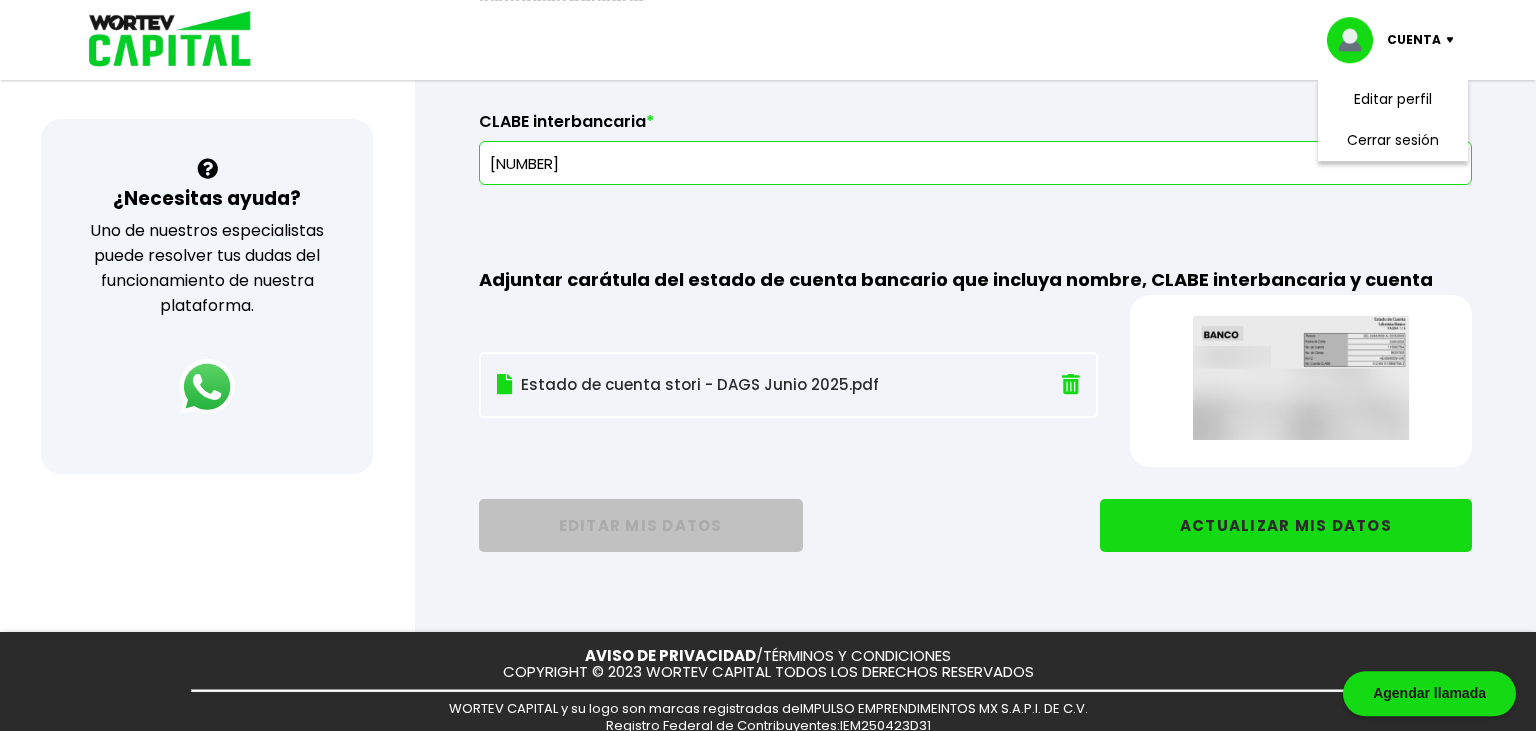 scroll, scrollTop: 691, scrollLeft: 0, axis: vertical 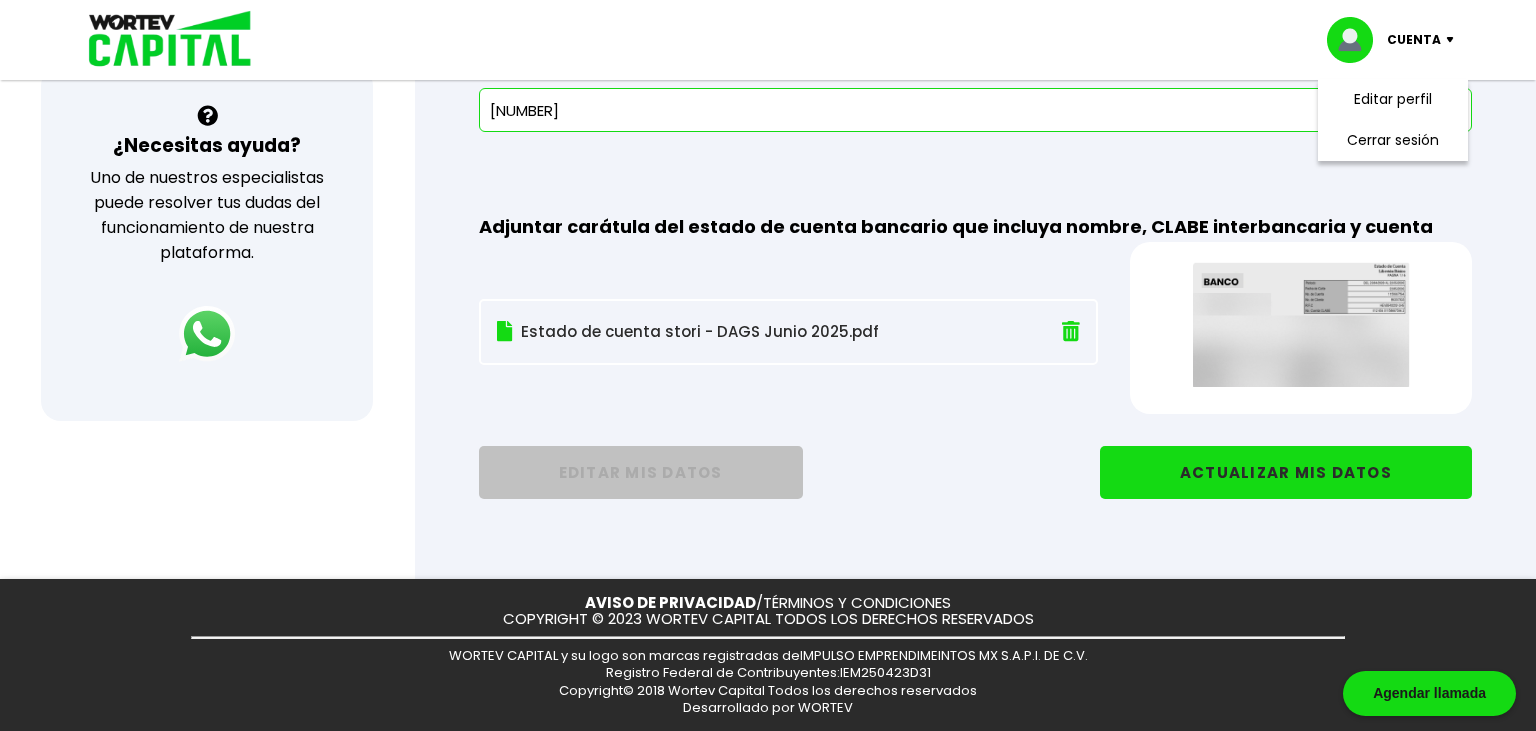 click on "ACTUALIZAR MIS DATOS" at bounding box center [1286, 472] 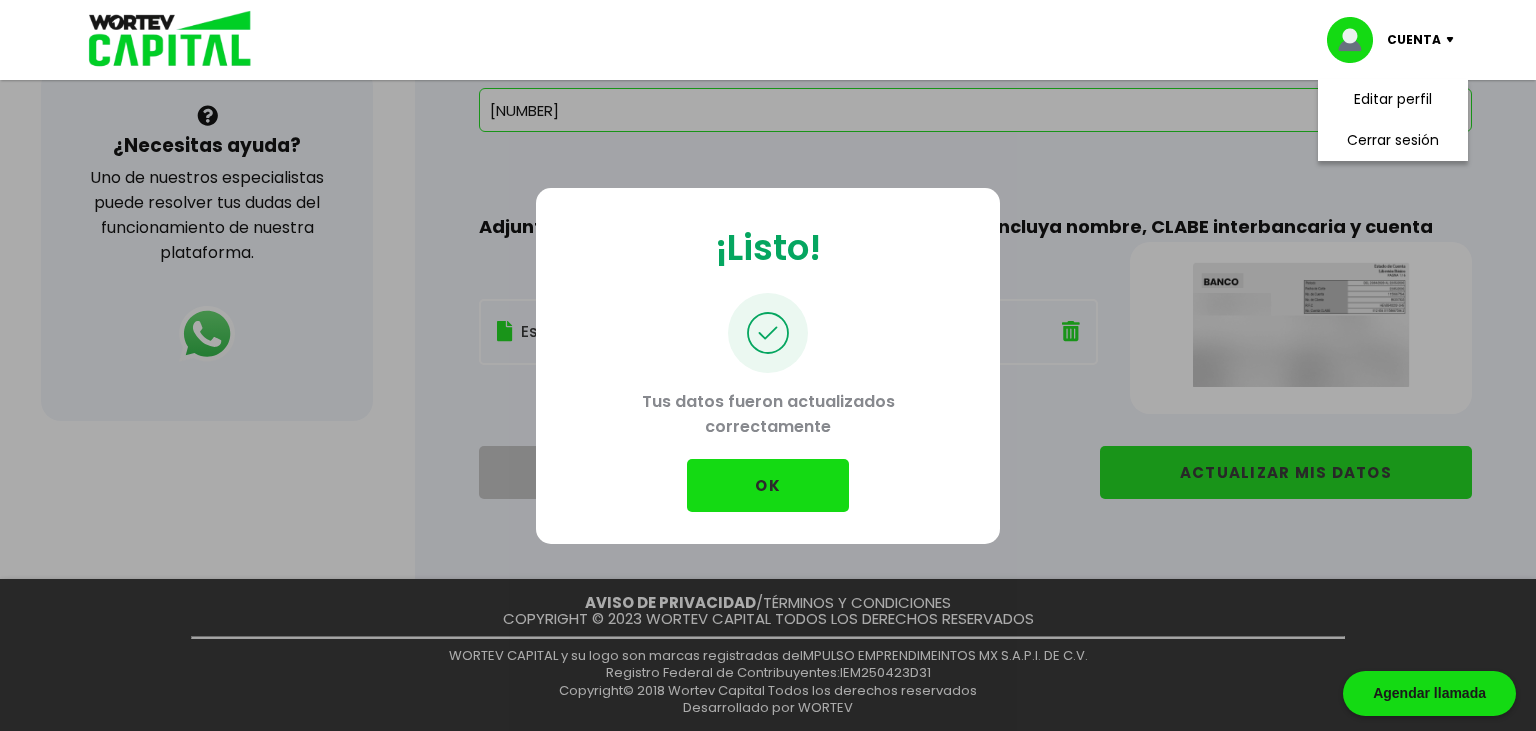 click on "OK" at bounding box center [768, 485] 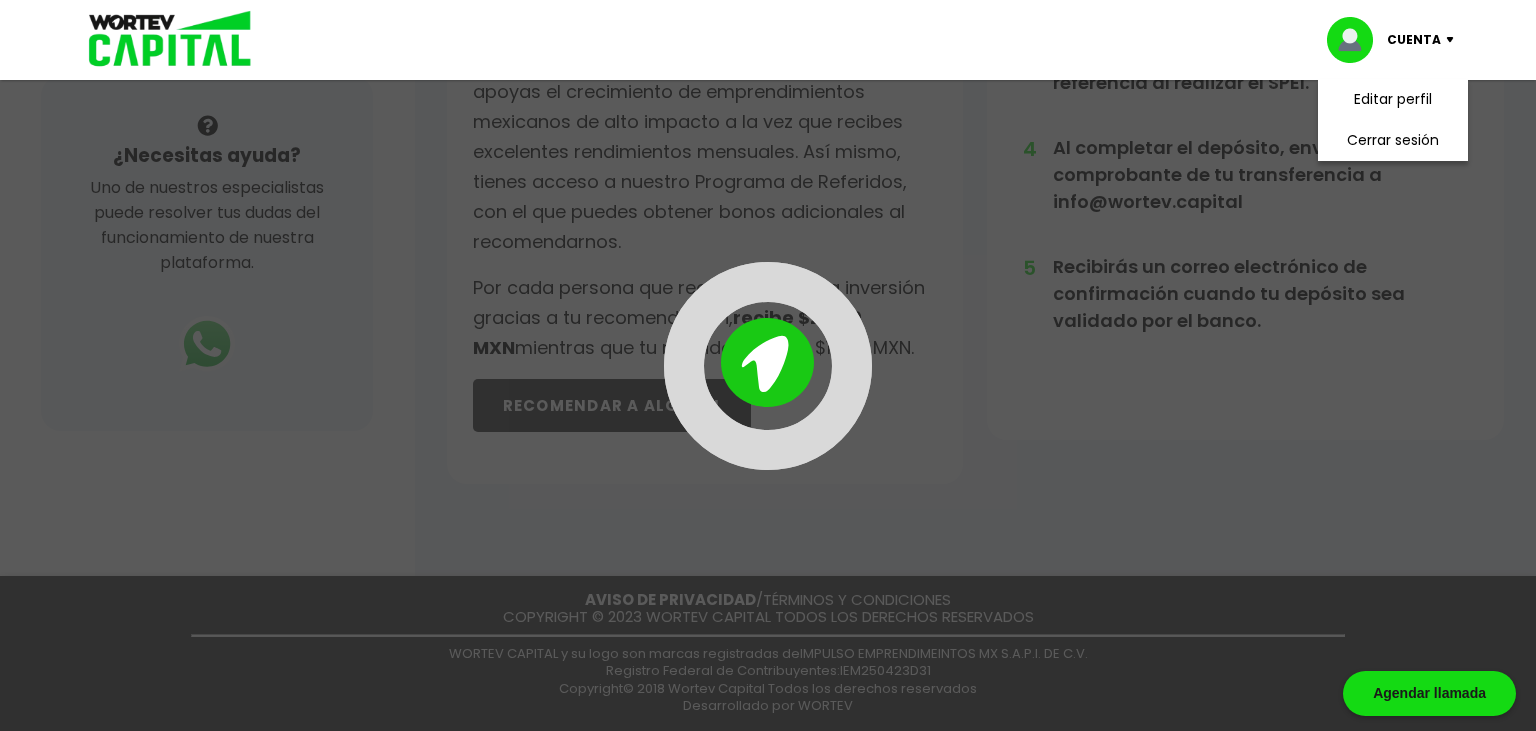 scroll, scrollTop: 0, scrollLeft: 0, axis: both 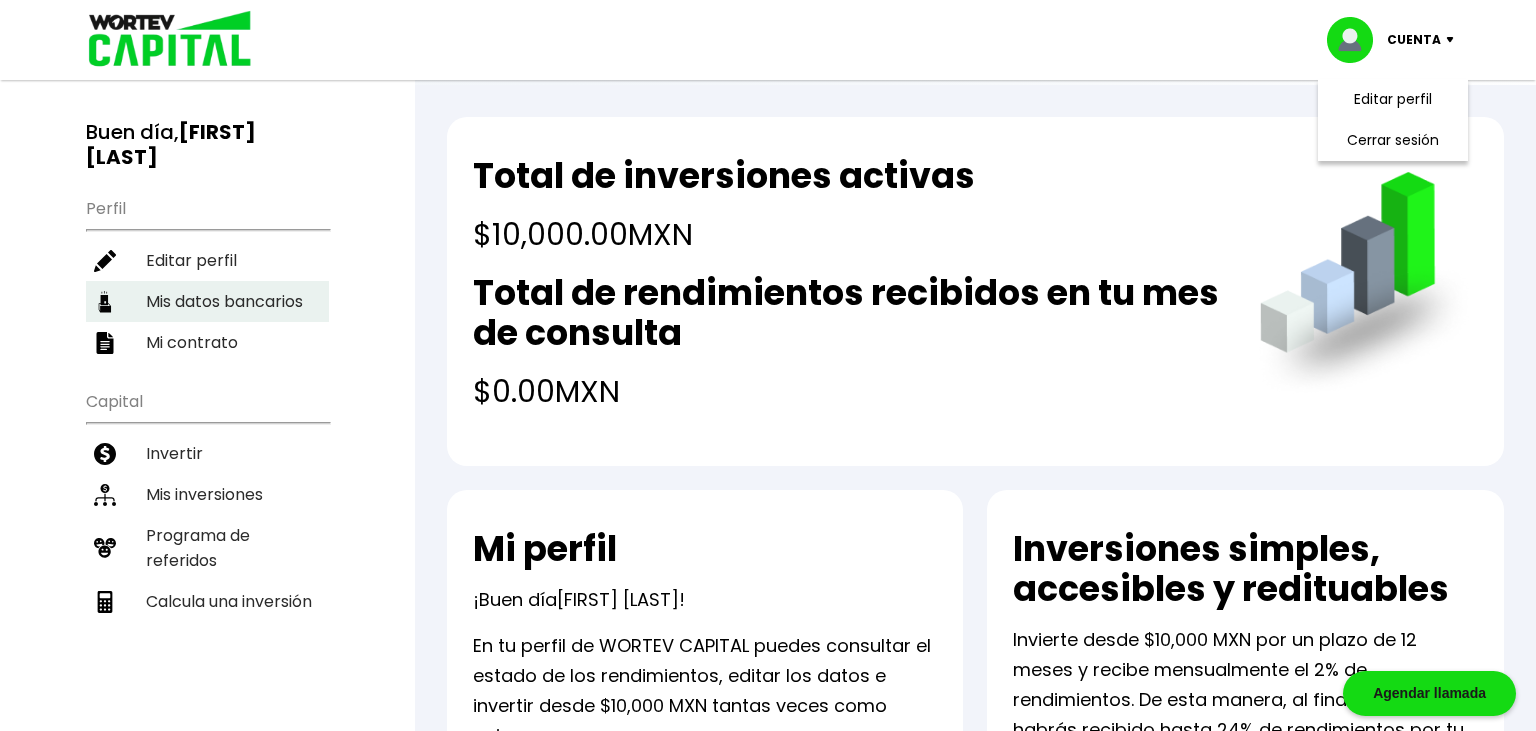 click on "Mis datos bancarios" at bounding box center [207, 301] 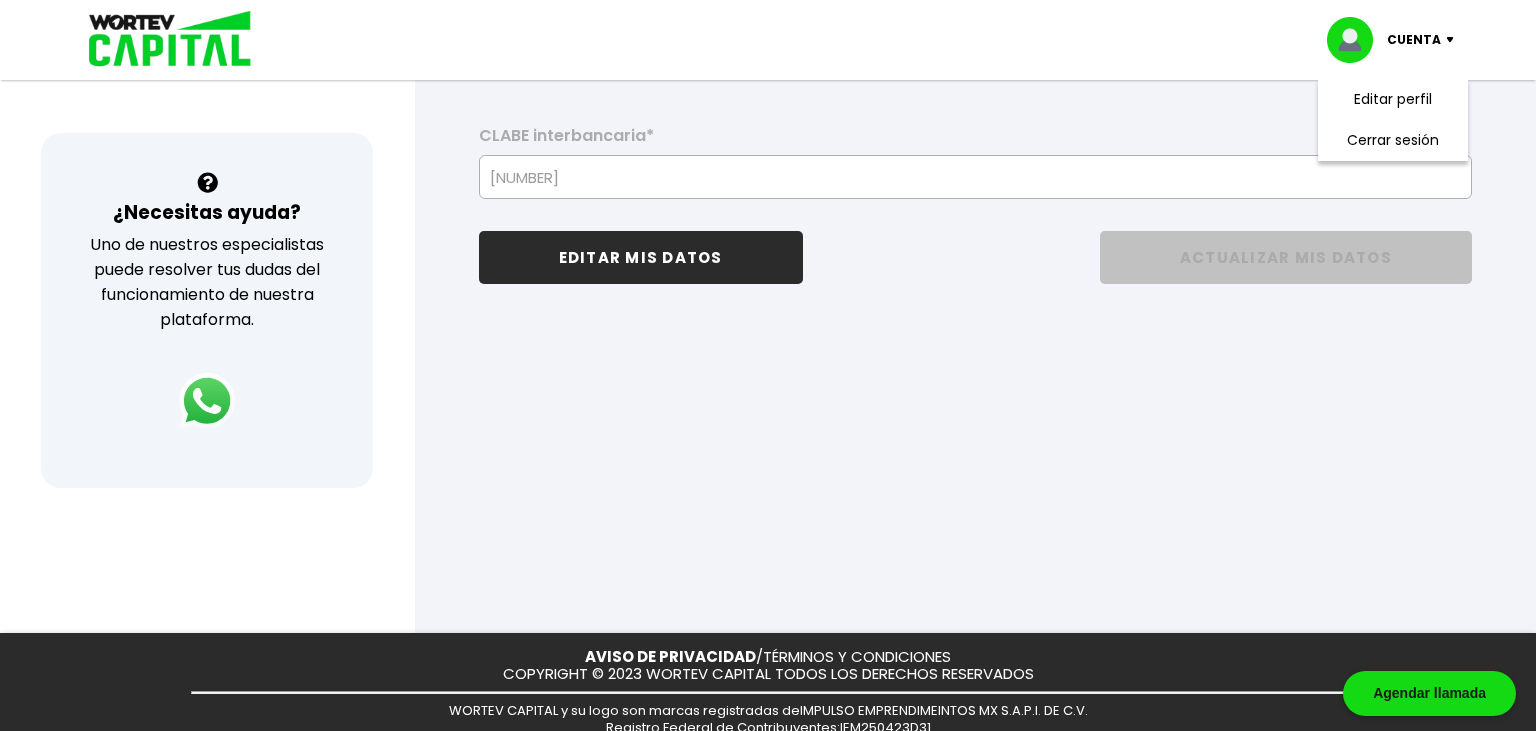 scroll, scrollTop: 259, scrollLeft: 0, axis: vertical 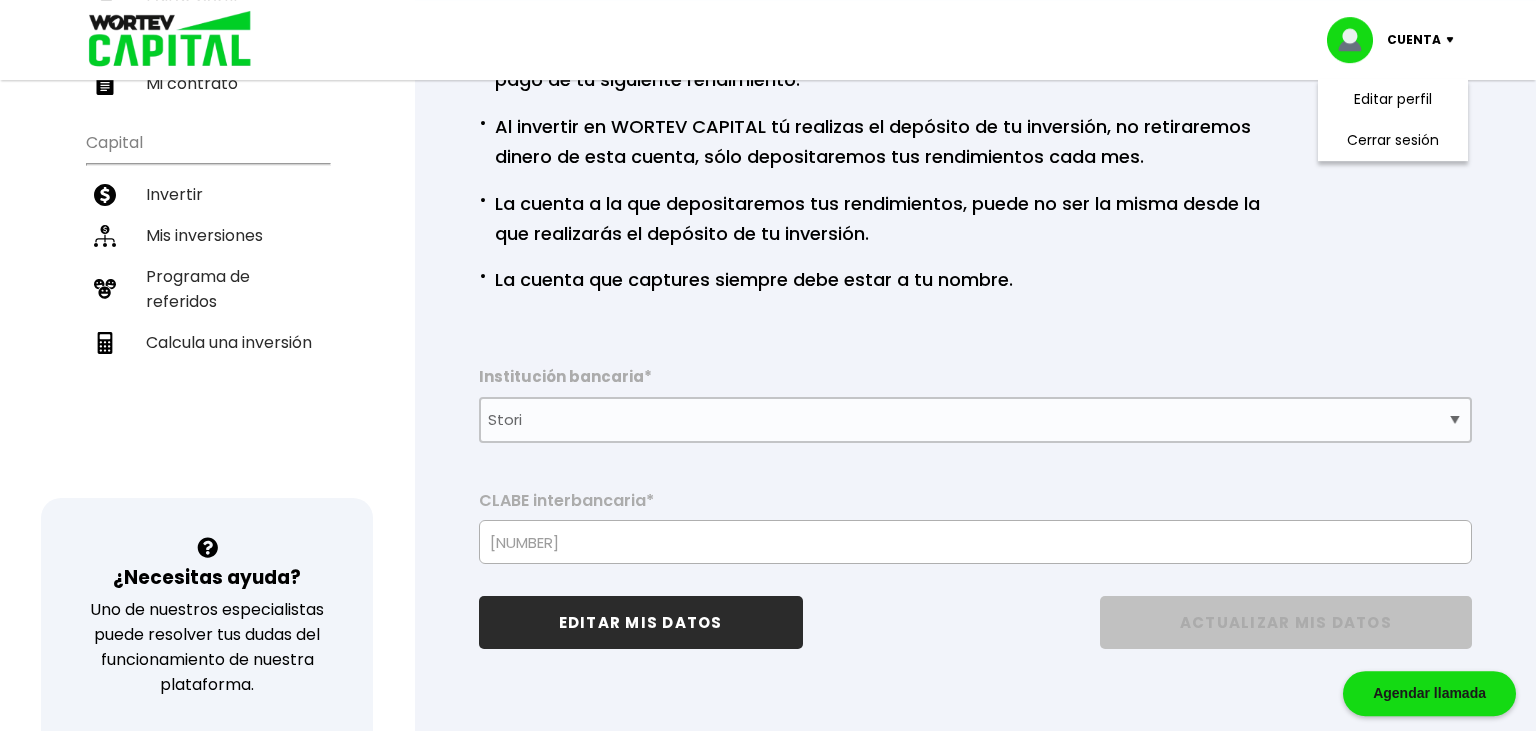 click on "Datos bancarios ·   Si necesitas cambiar la cuenta, debes hacerlo mínimo díez días hábiles previos al pago de tu siguiente rendimiento. ·   Al invertir en WORTEV CAPITAL tú realizas el depósito de tu inversión, no retiraremos dinero de esta cuenta, sólo depositaremos tus rendimientos cada mes. ·   La cuenta a la que depositaremos tus rendimientos, puede no ser la misma desde la que realizarás el depósito de tu inversión. ·   La cuenta que captures siempre debe estar a tu nombre. Institución bancaria * Selecciona tu banco ABC Capital Actinver Afirme Albo ASP Banamex Banbajio Banco Autofin Banco Azteca Banco Bancrea Banco Base Banco Inmobiliario Mexicano Banco Sabadell Banco ve por más Bancoppel Banjercito Bankaool Banorte Banregio Banregio (Hey Banco) Bansefi Bansi BBVA Bancomer Bineo Caja Morelia Valladolid Caja Popular Mexicana Caja Yanga CIBanco Compartamos Banco CONSUBANCO Cuenca Finsus Fondeadora Grupo Financiero MULTIVA HSBC Inbursa INTERCAM Banco INVEX IXE Klar Alternativos Mercado Pago" at bounding box center (975, 312) 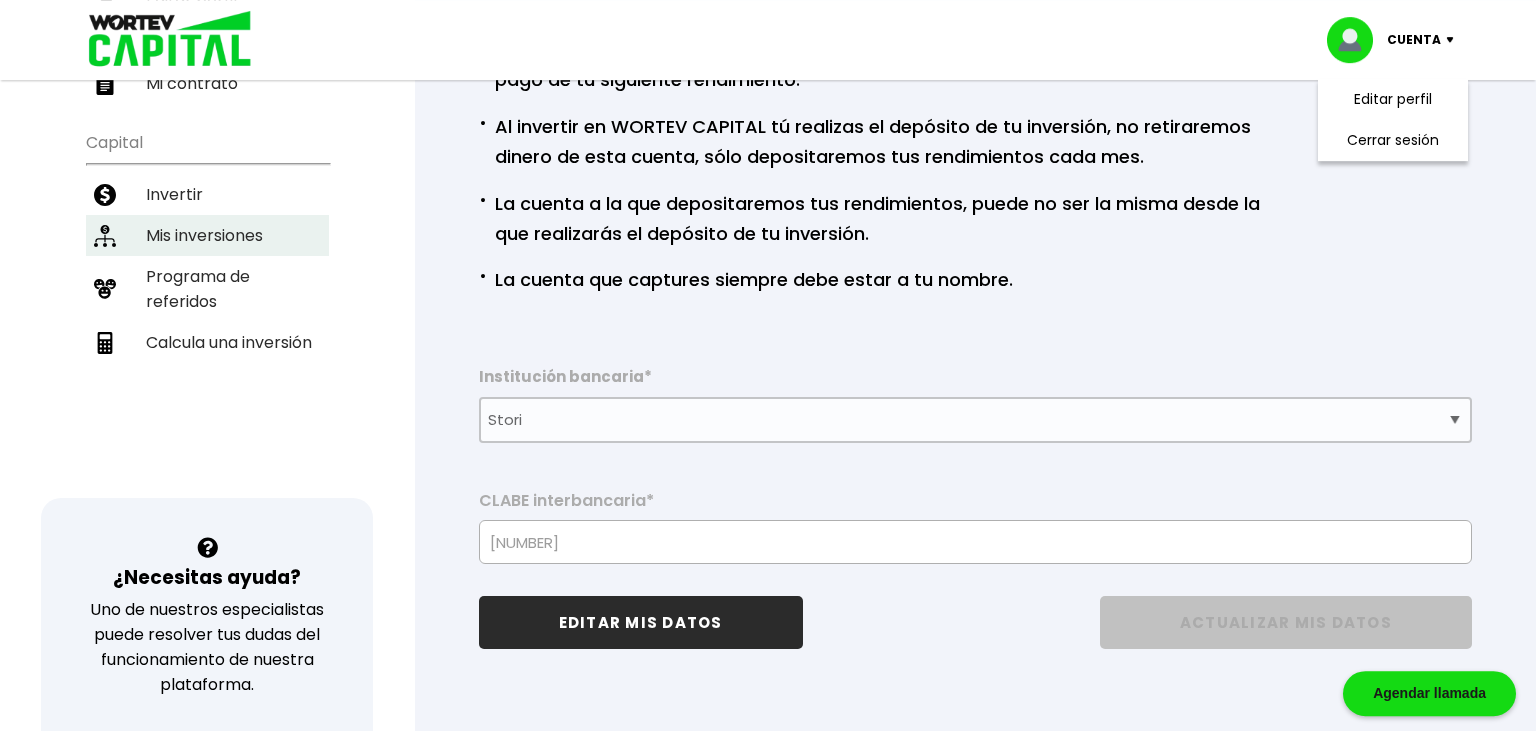 click on "Mis inversiones" at bounding box center (207, 235) 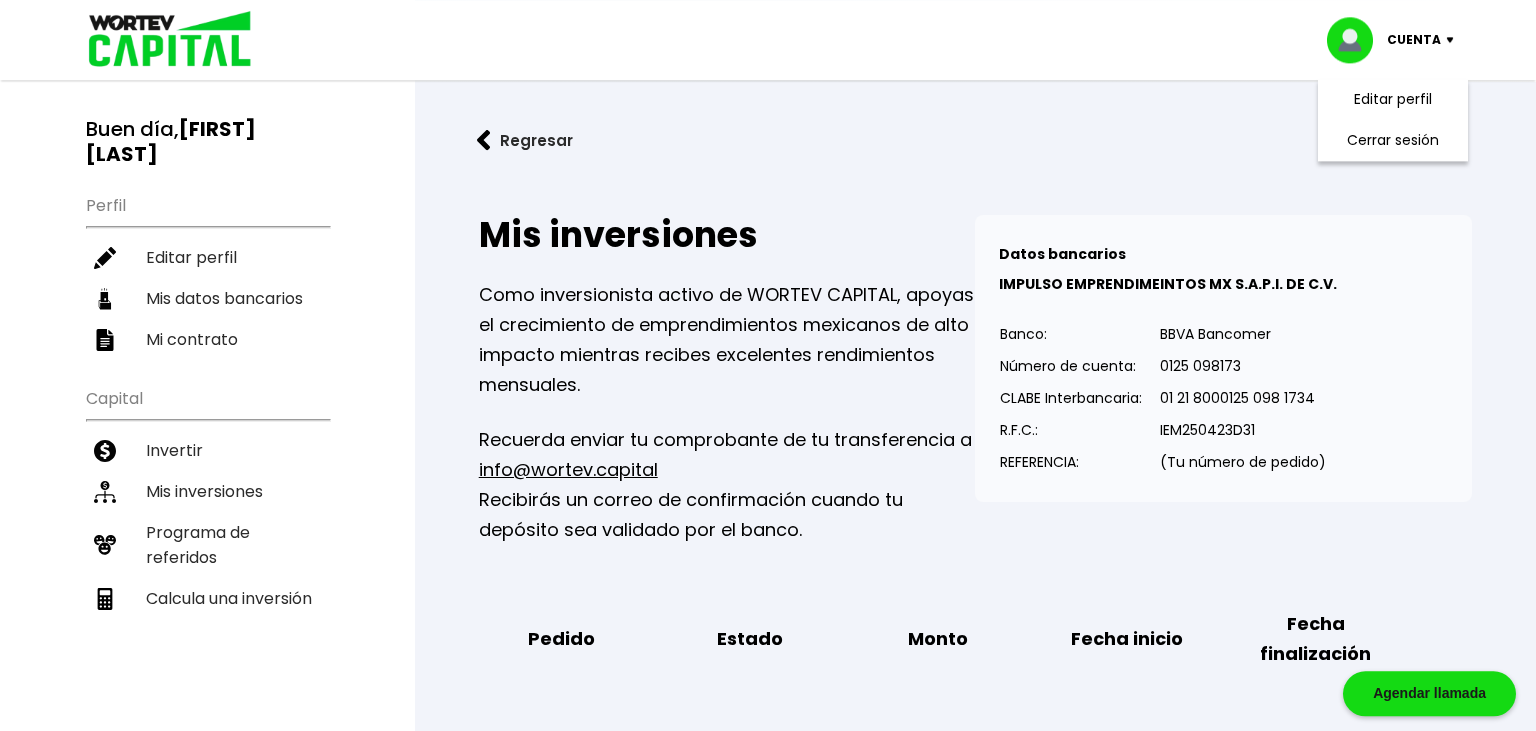 scroll, scrollTop: 0, scrollLeft: 0, axis: both 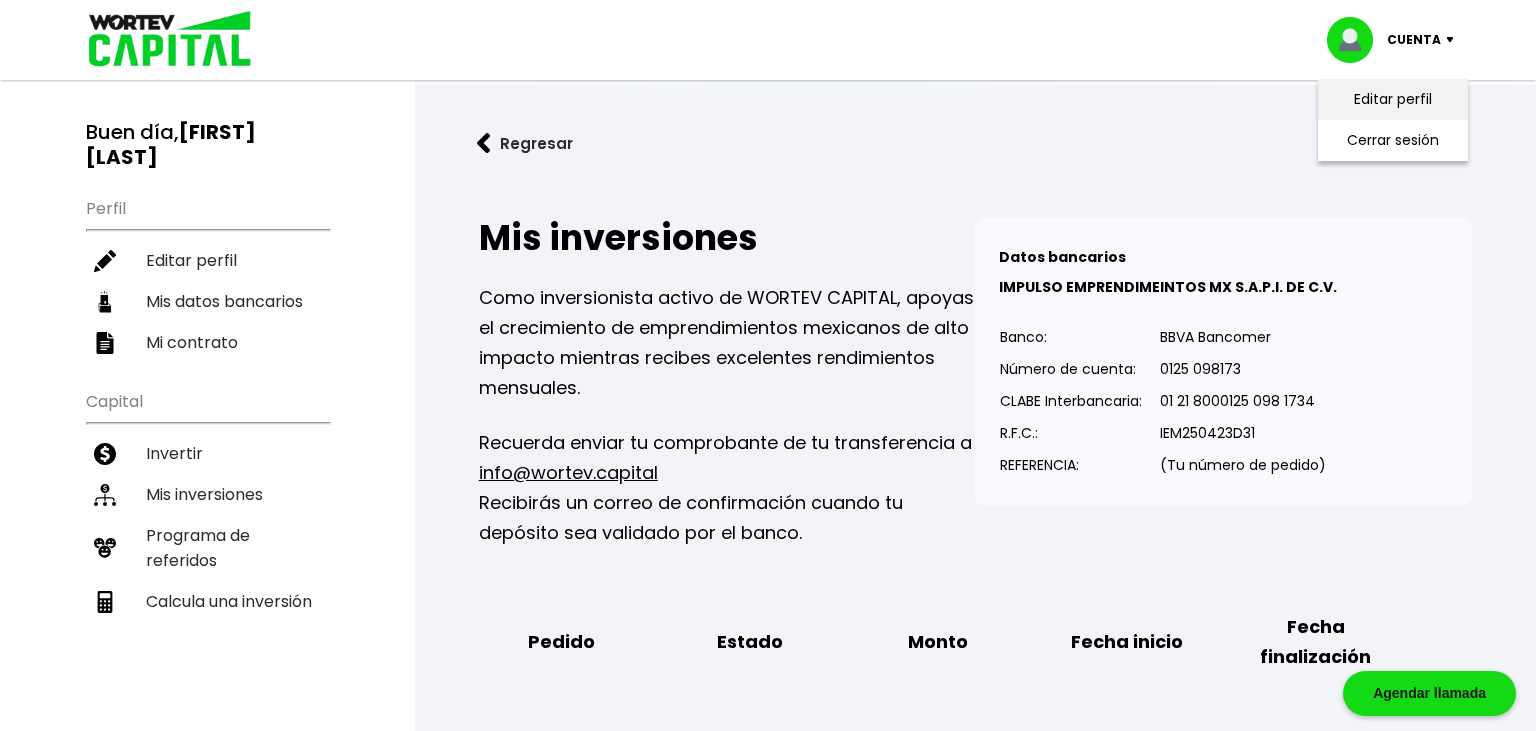 click on "Editar perfil" at bounding box center (1393, 99) 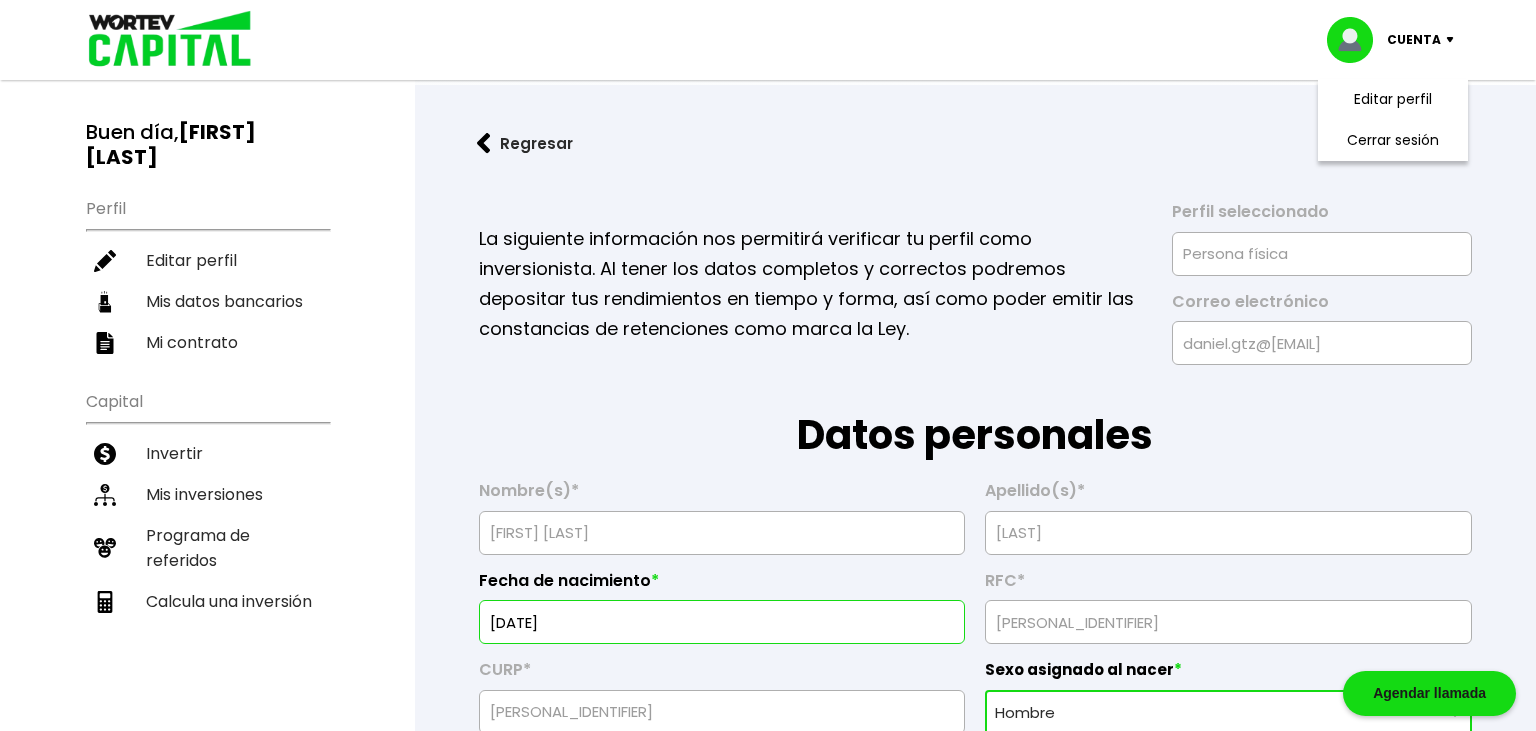 click on "La siguiente información nos permitirá verificar tu perfil como inversionista. Al tener los datos completos y correctos podremos depositar tus rendimientos en tiempo y forma, así como poder emitir las constancias de retenciones como marca la Ley." at bounding box center [812, 284] 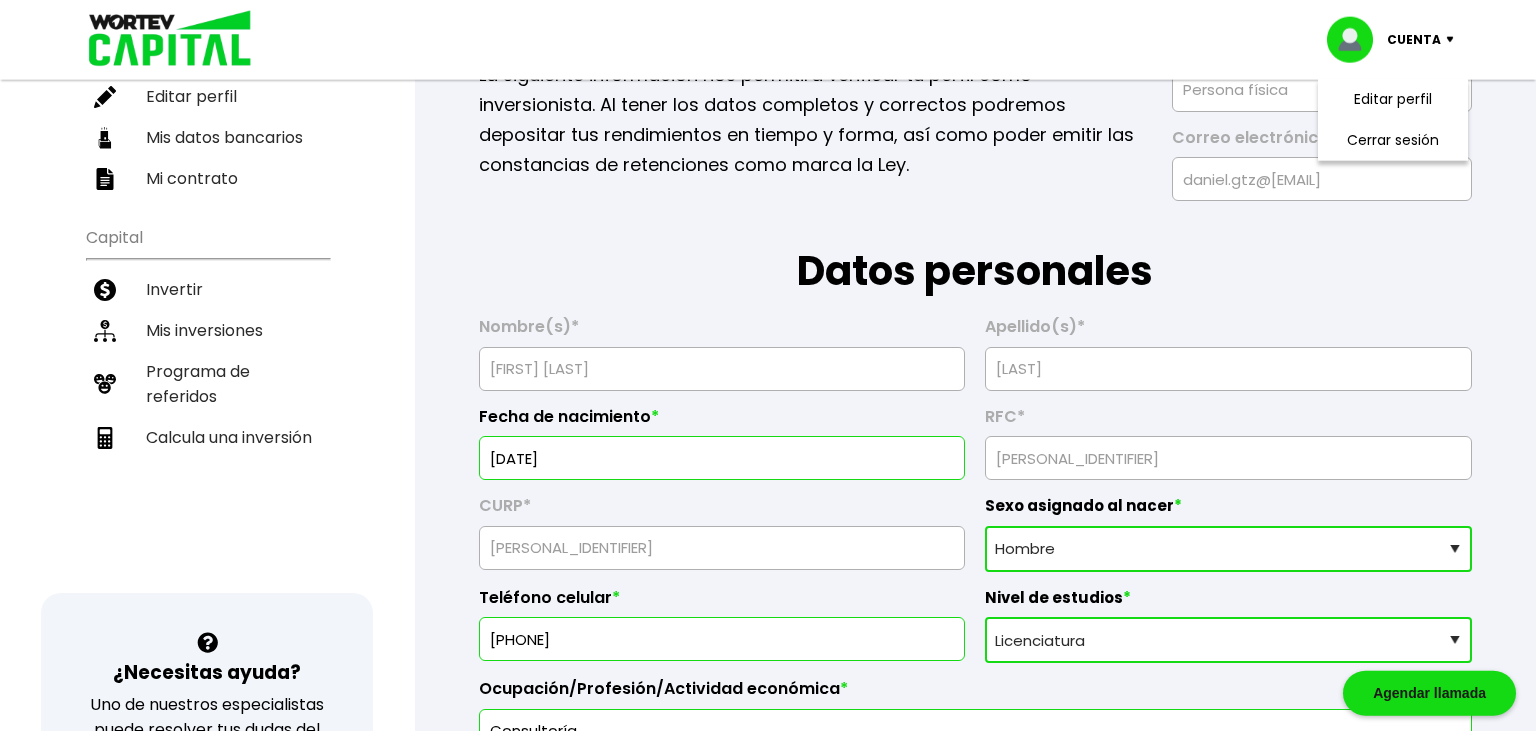 scroll, scrollTop: 0, scrollLeft: 0, axis: both 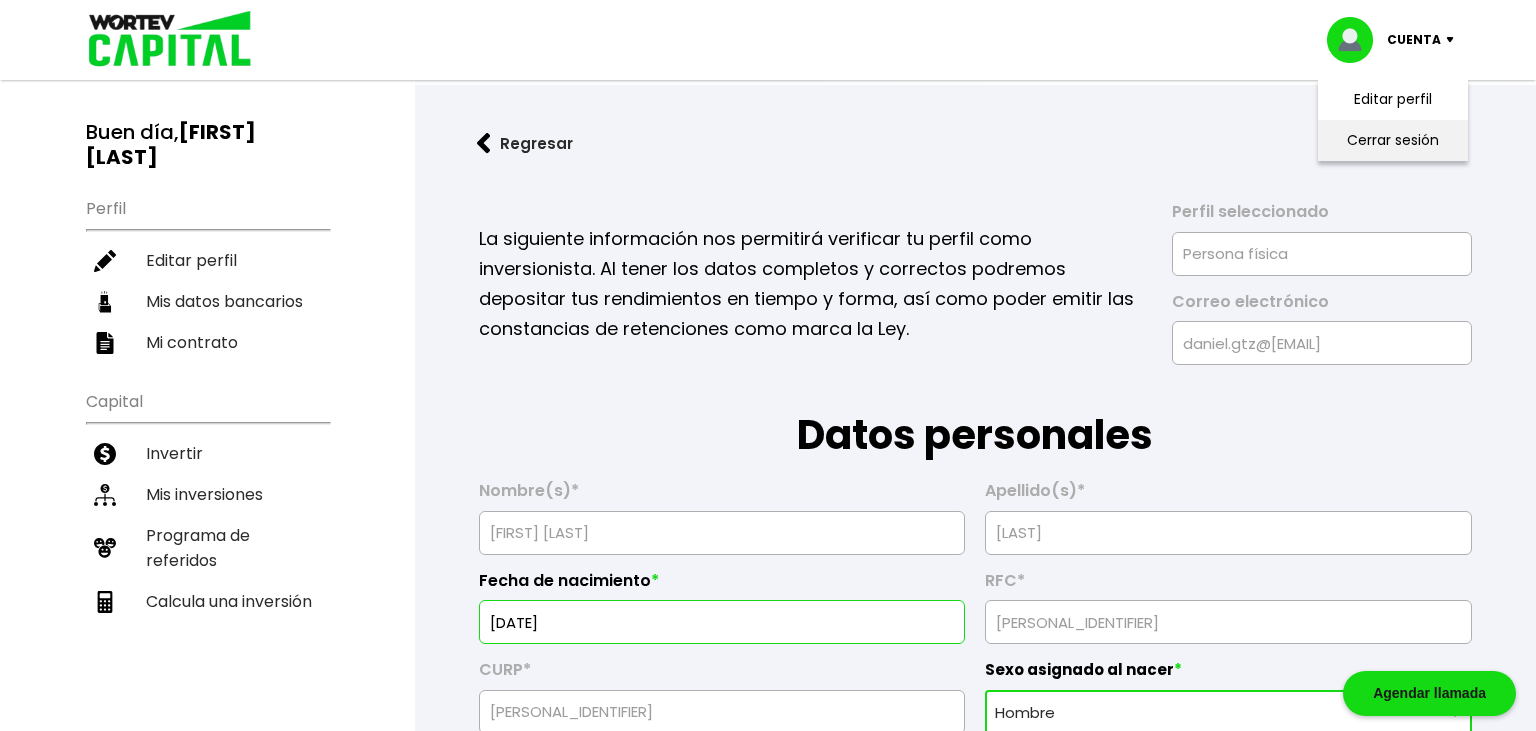click on "Cerrar sesión" at bounding box center [1393, 140] 